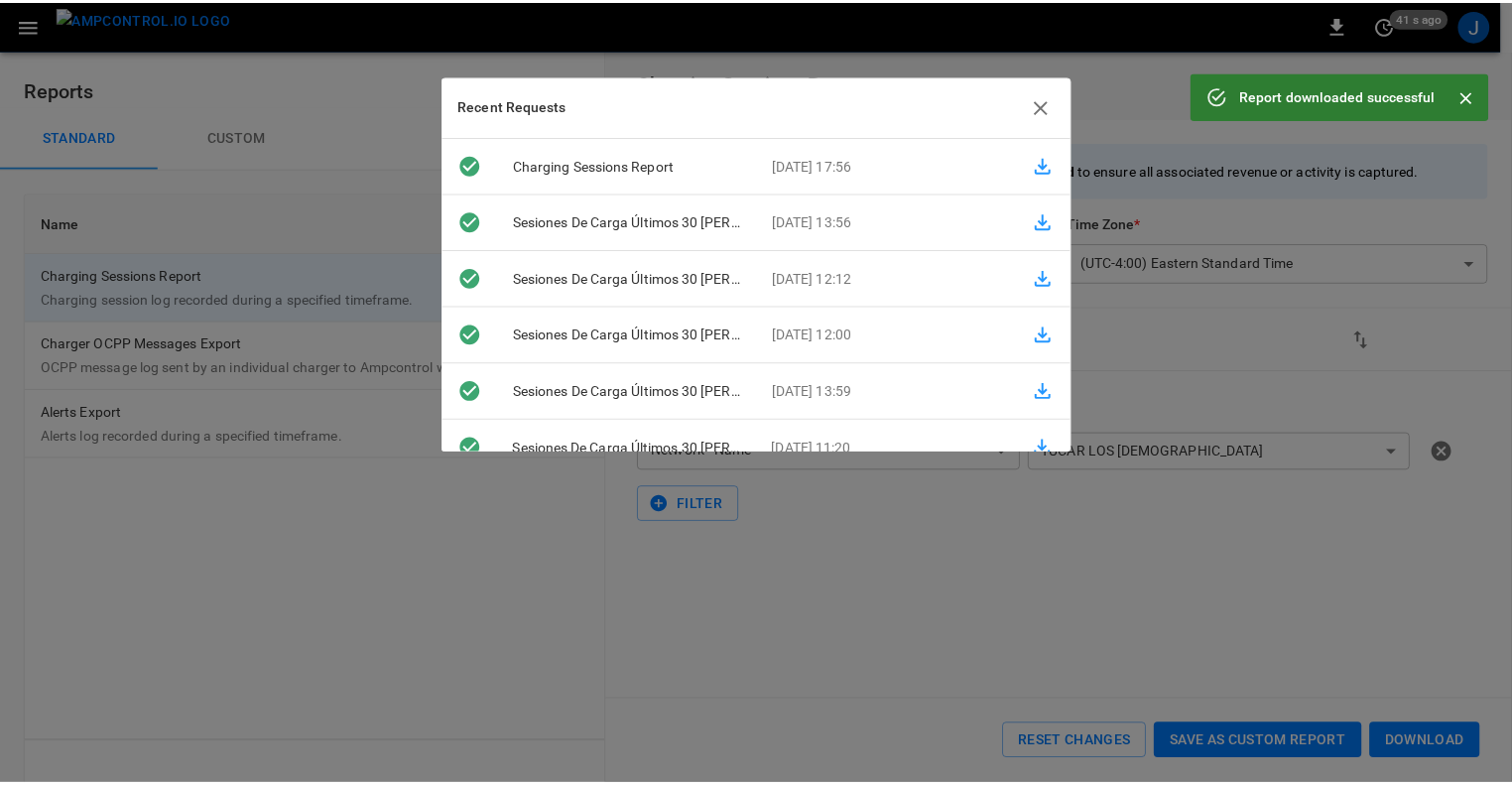 scroll, scrollTop: 34, scrollLeft: 0, axis: vertical 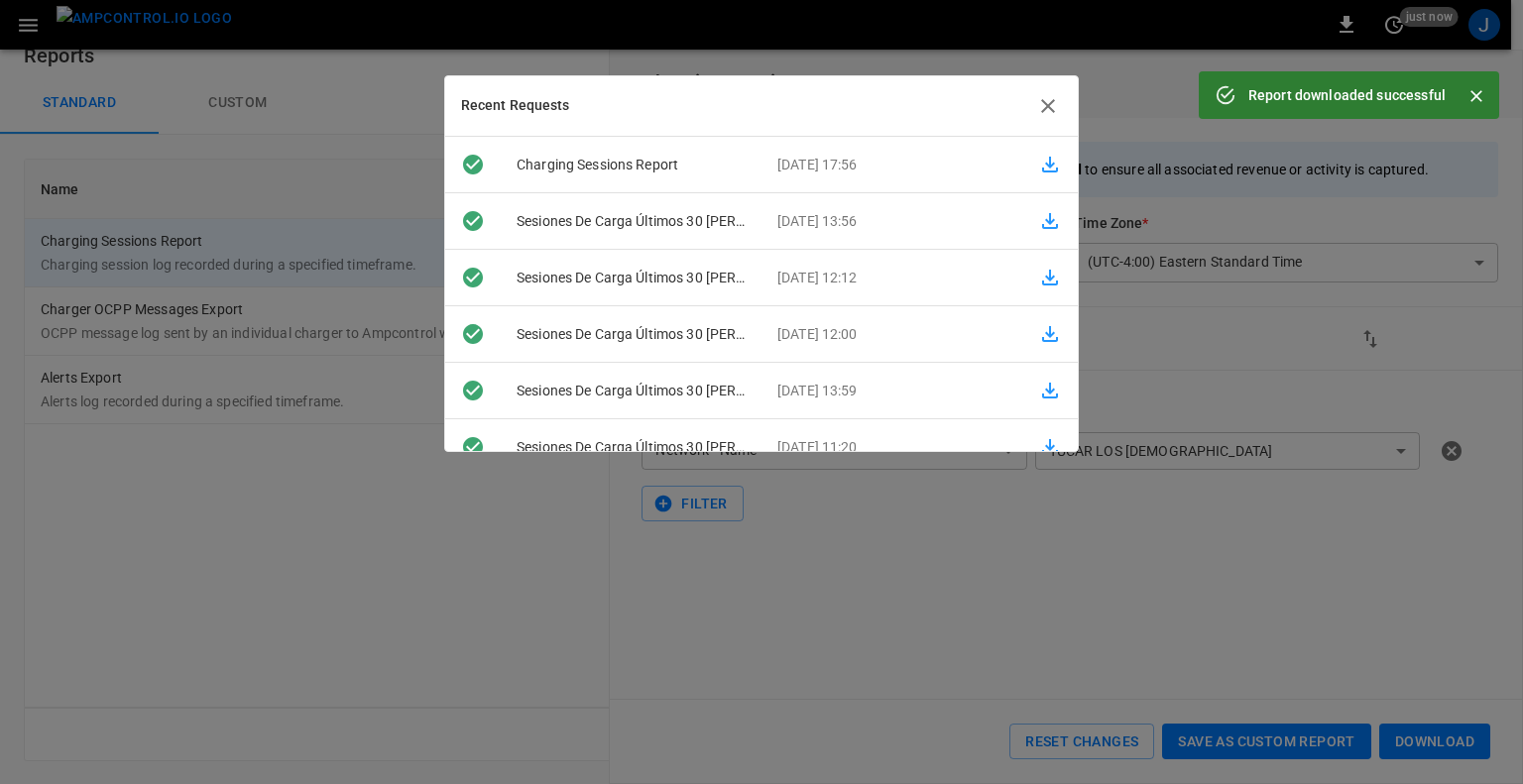 click 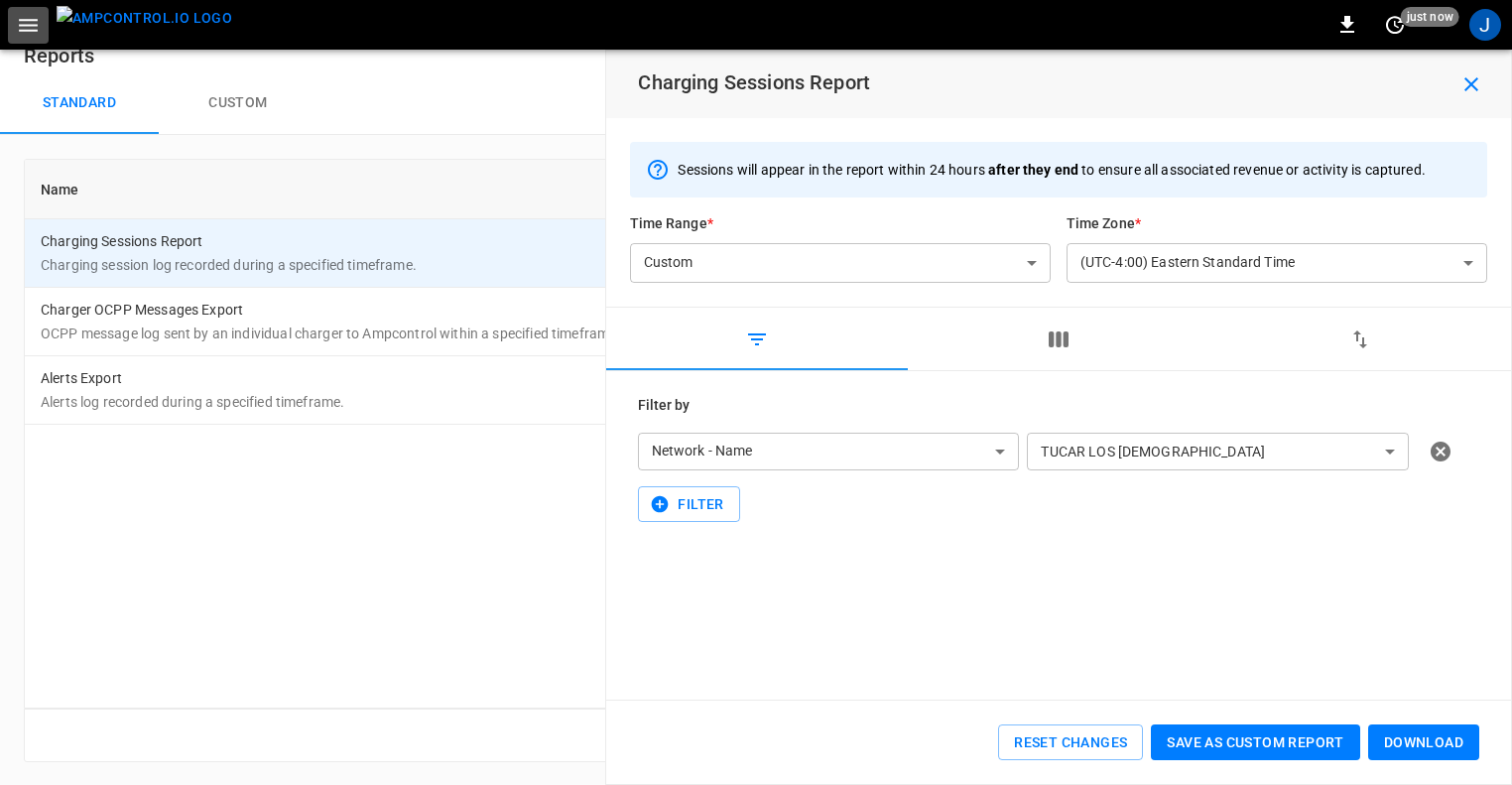 click 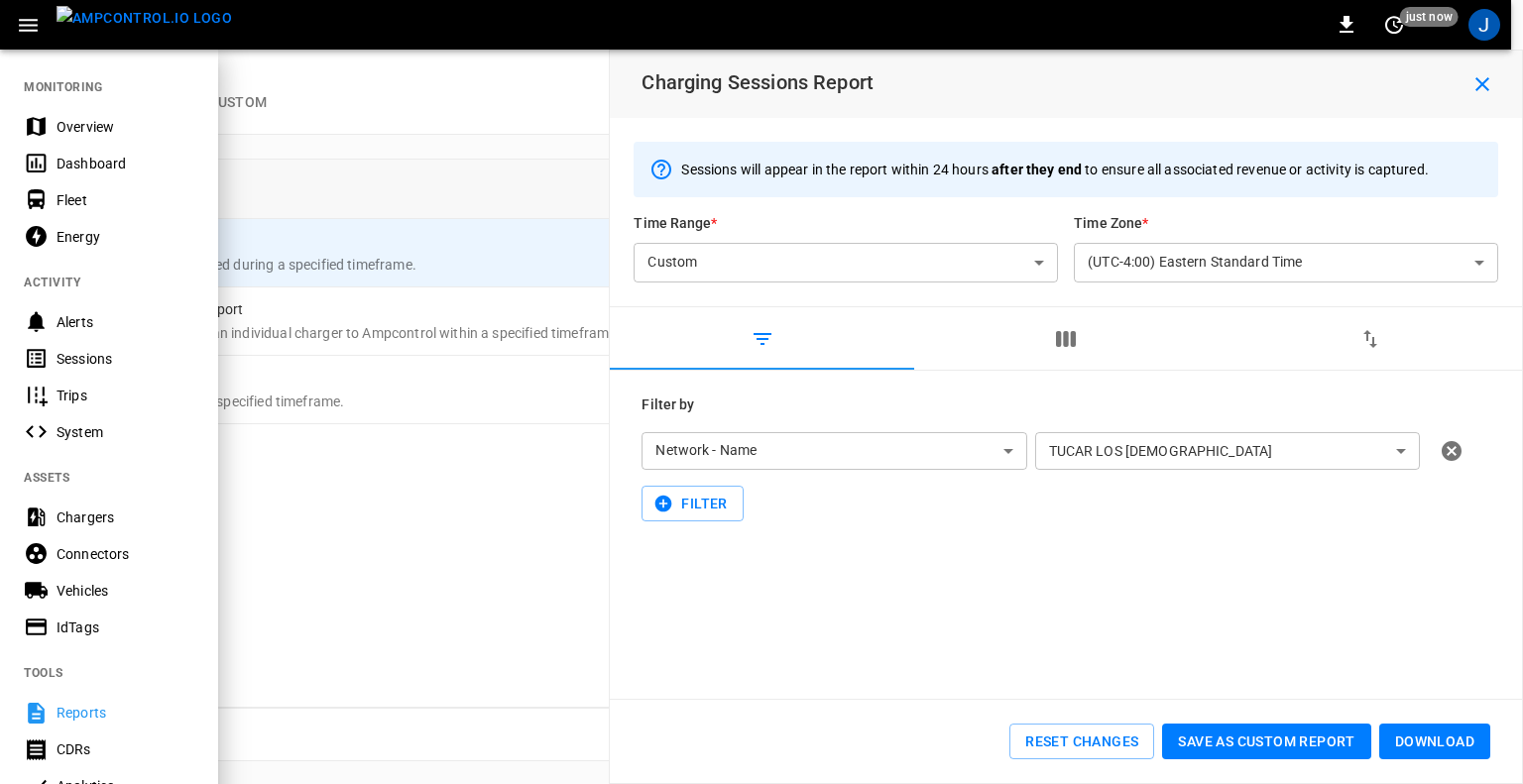click on "Chargers" at bounding box center (125, 517) 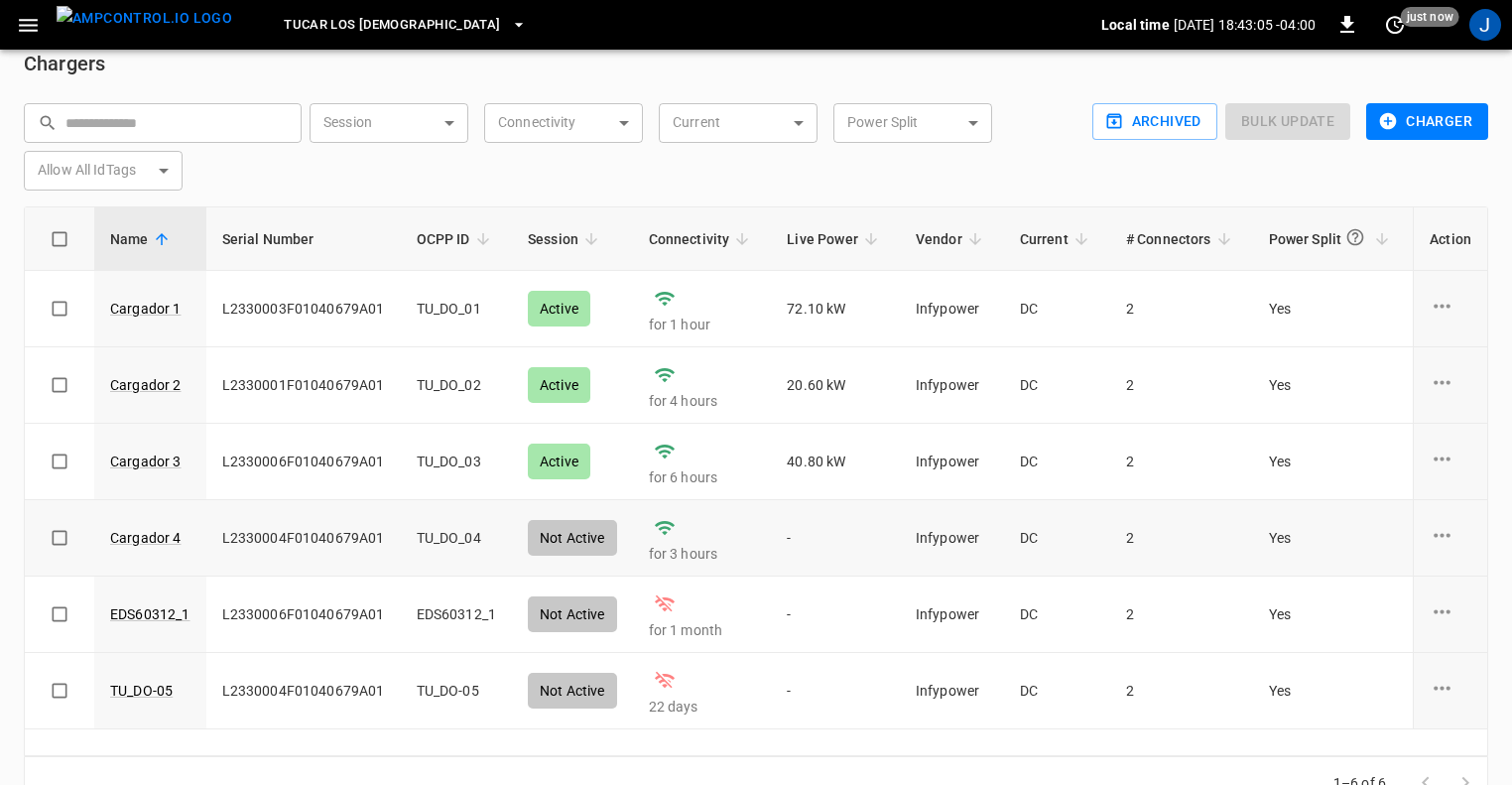 scroll, scrollTop: 0, scrollLeft: 0, axis: both 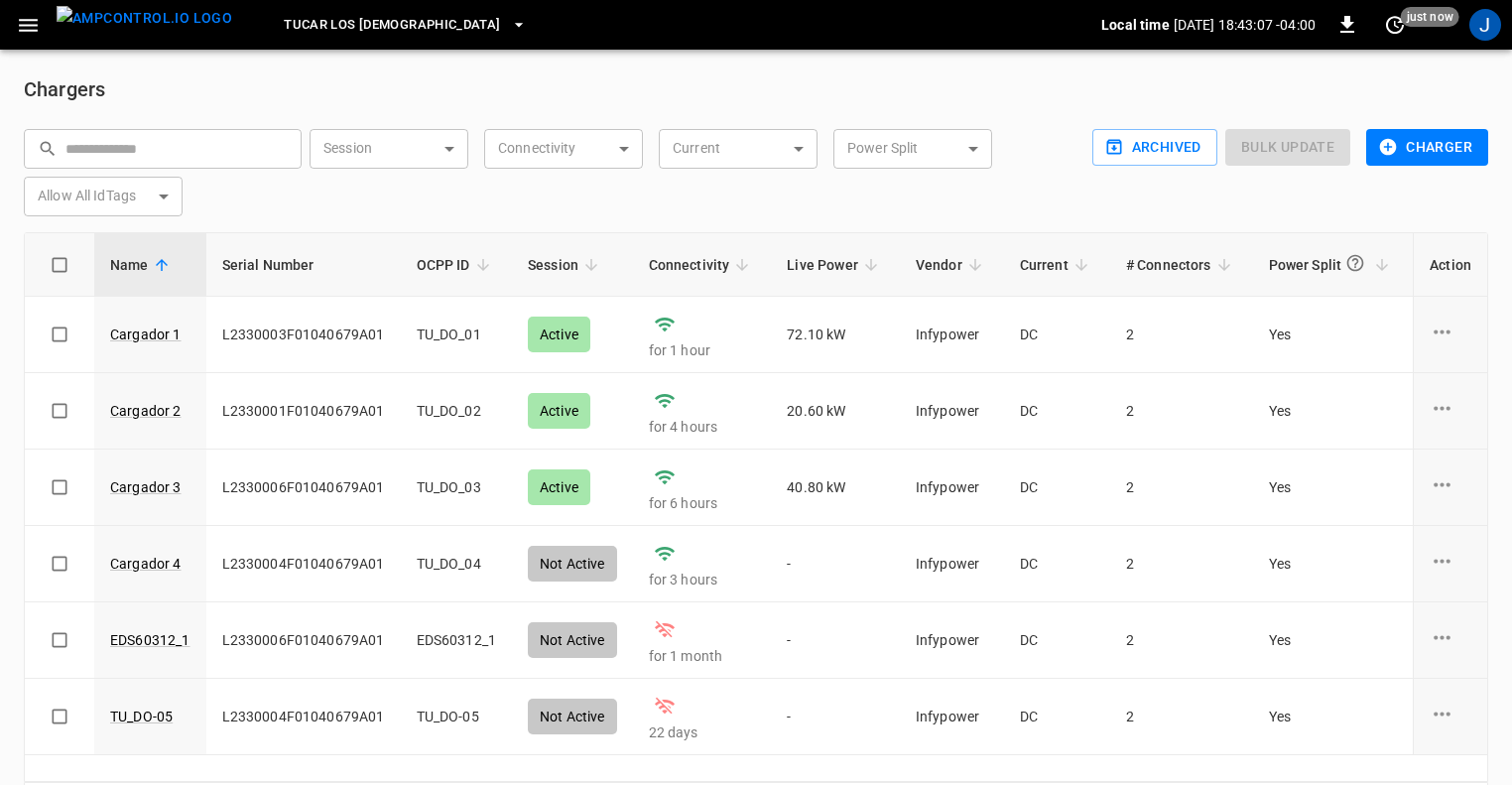 click 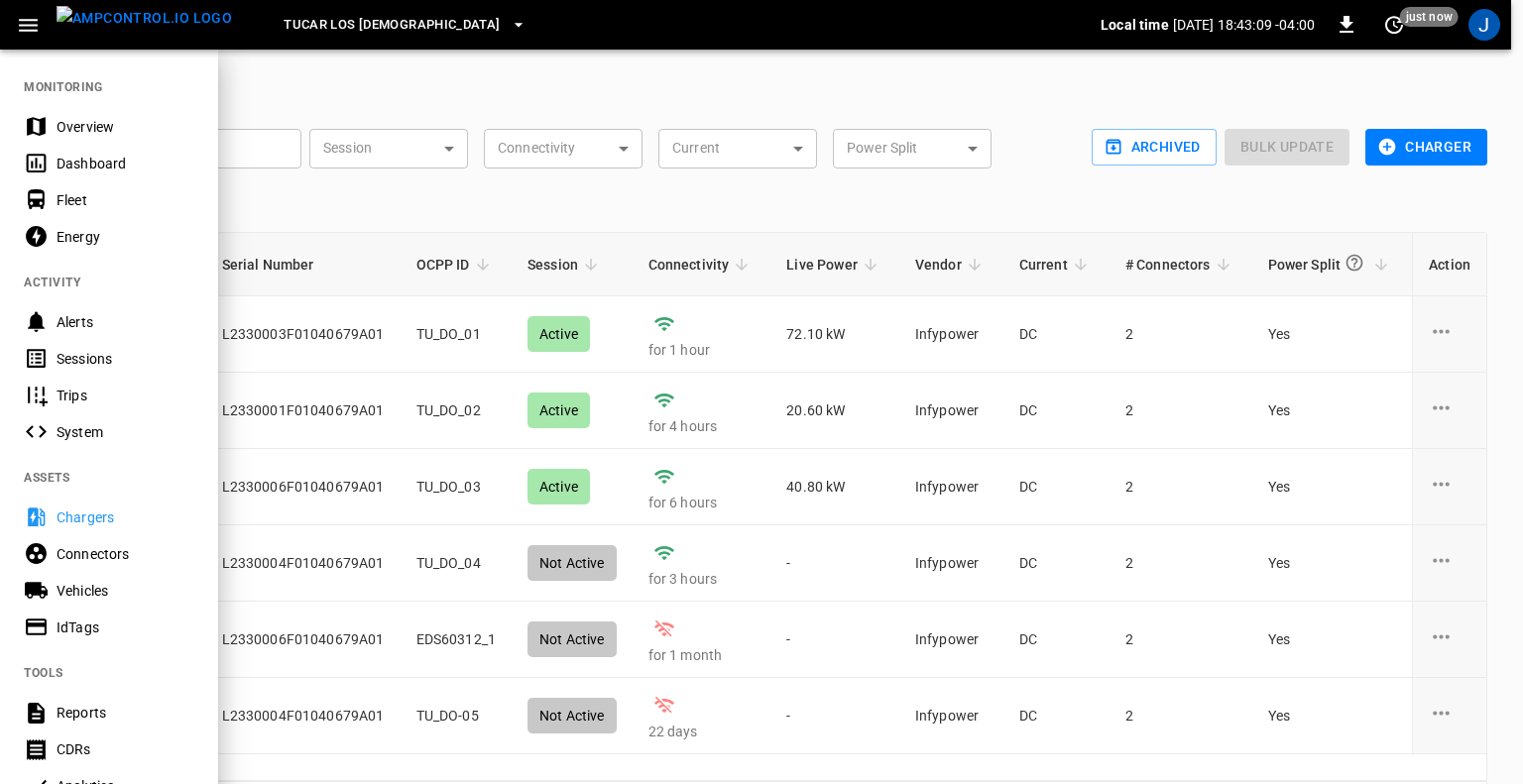 click on "Reports" at bounding box center [125, 713] 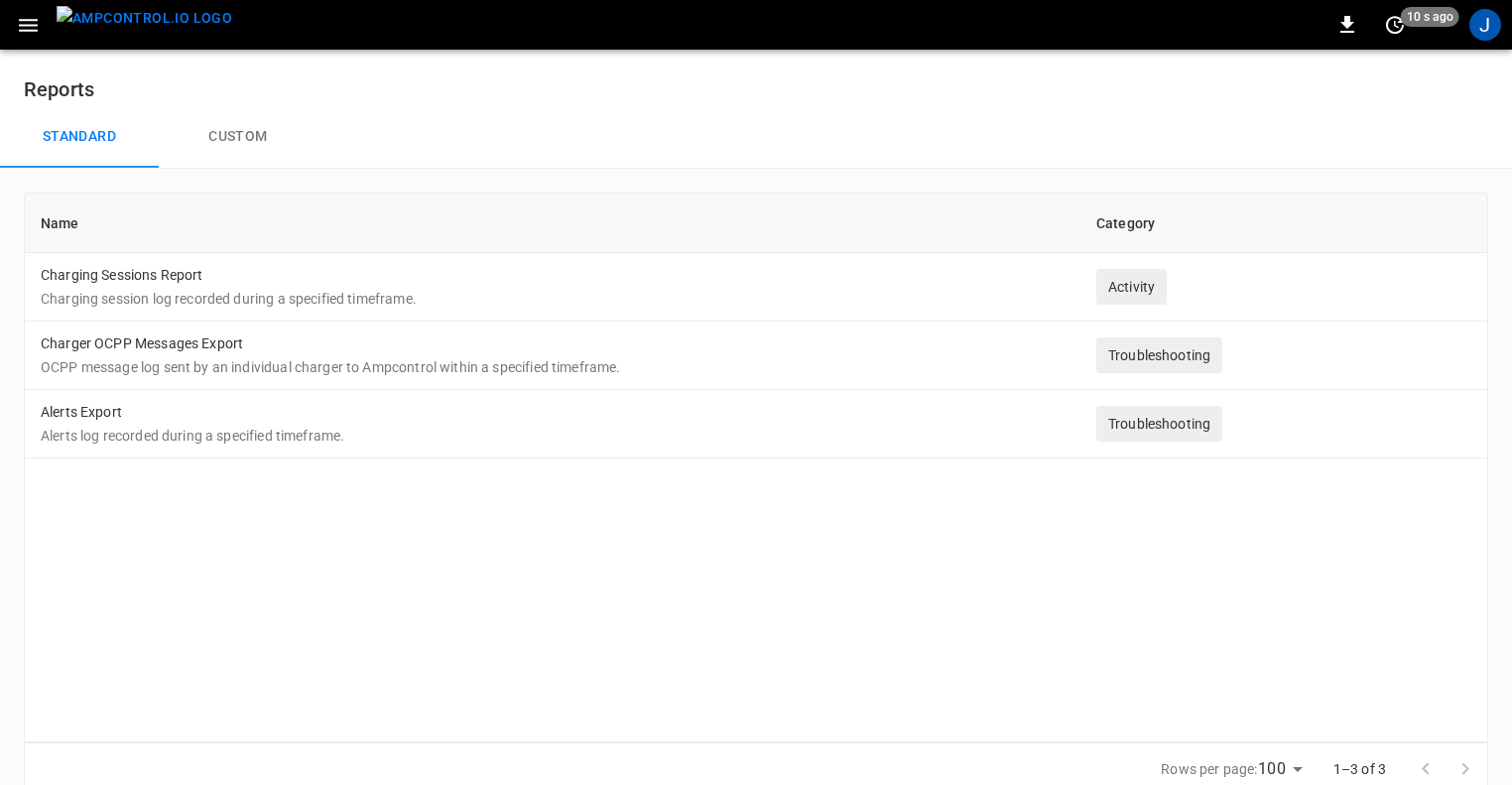click 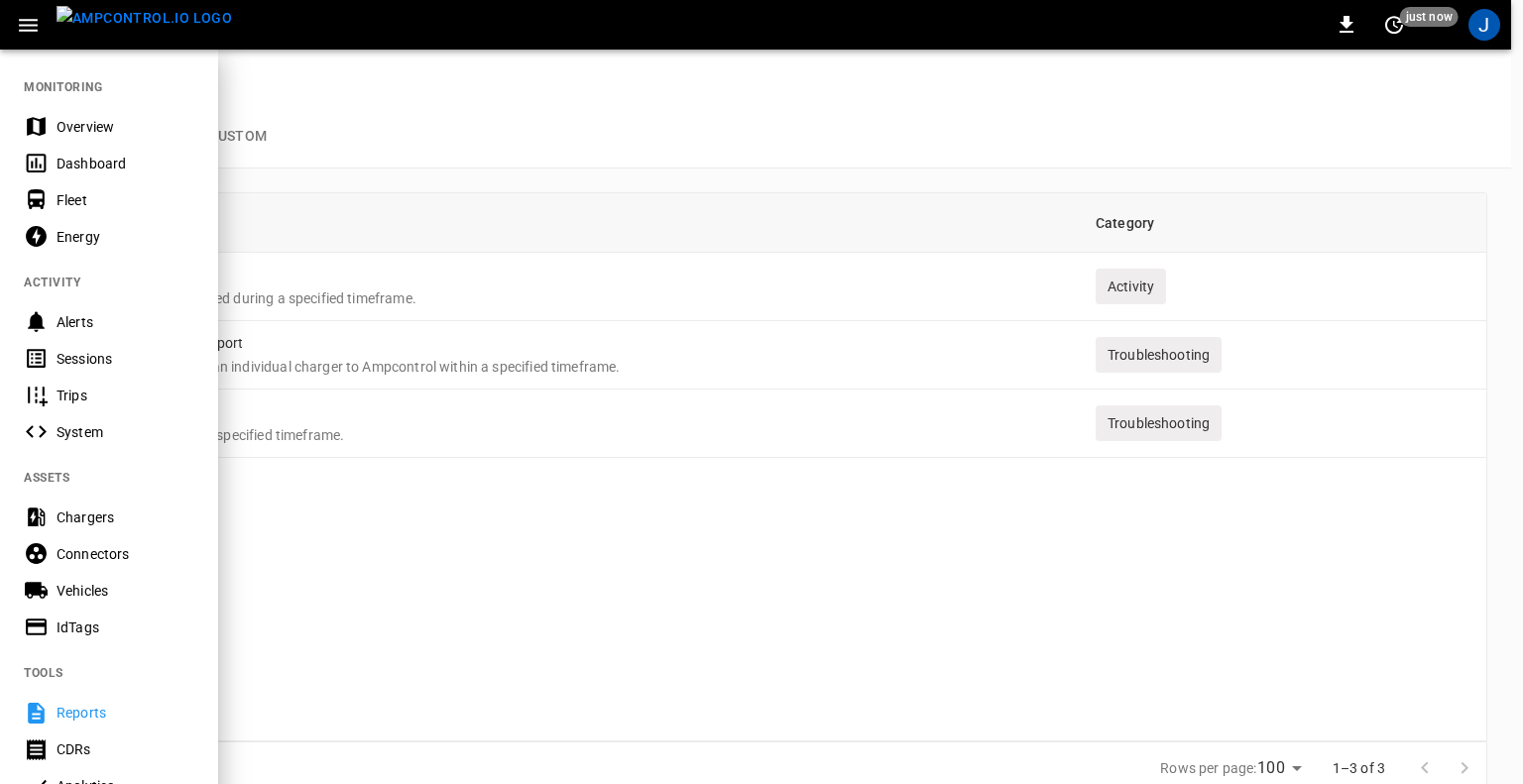 click on "Energy" at bounding box center [125, 237] 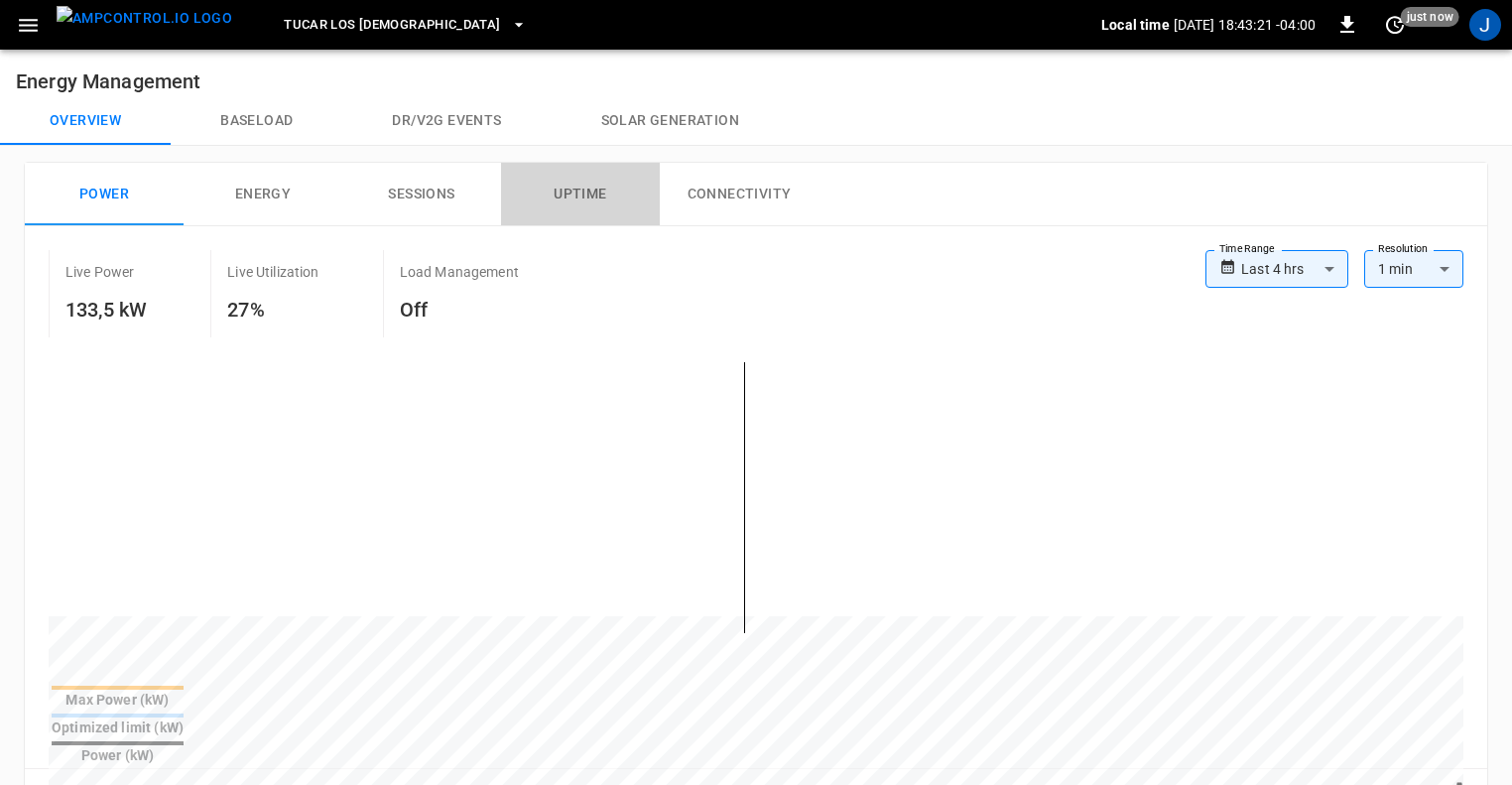 click on "Uptime" at bounding box center (580, 195) 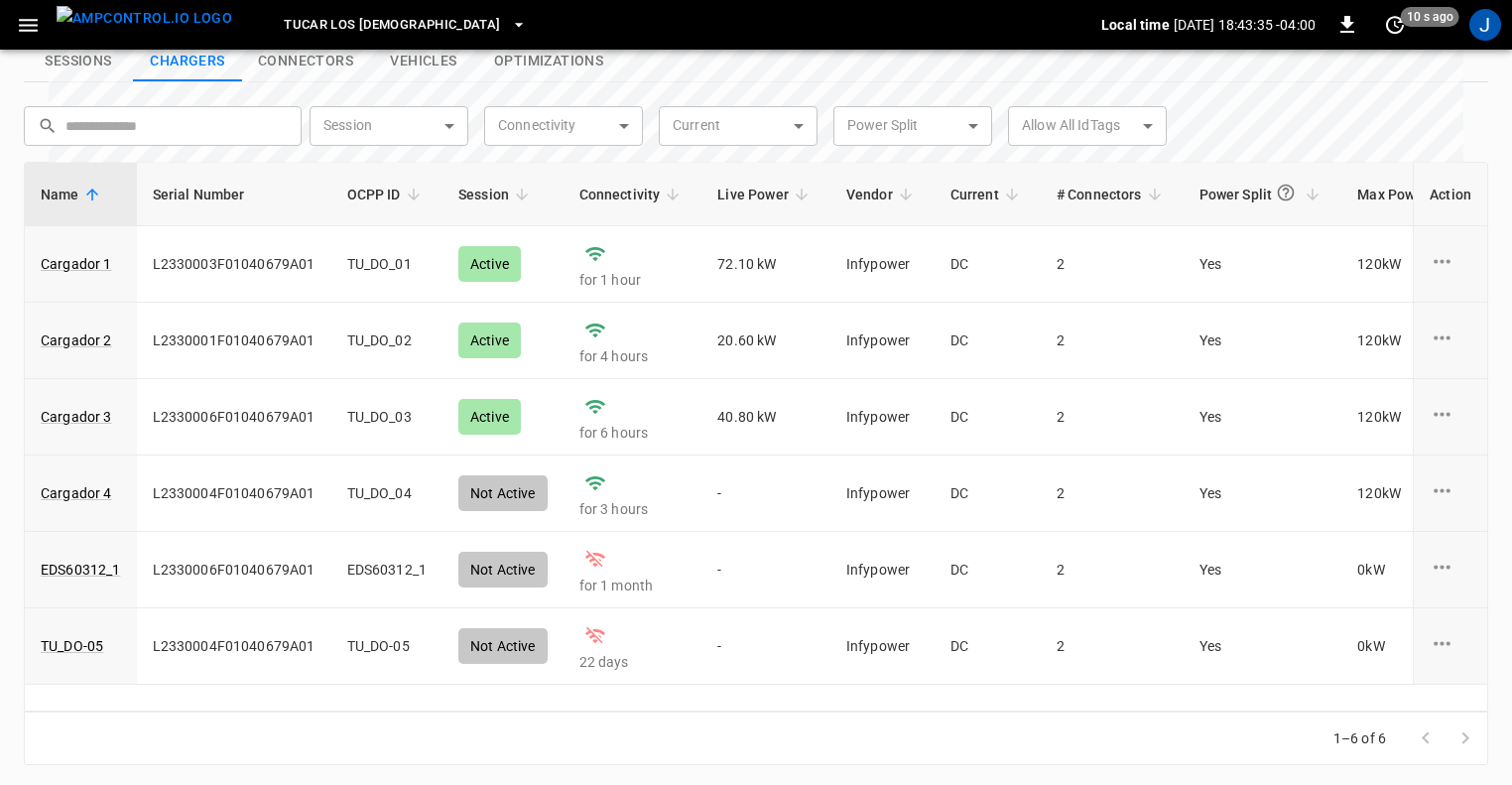 scroll, scrollTop: 738, scrollLeft: 0, axis: vertical 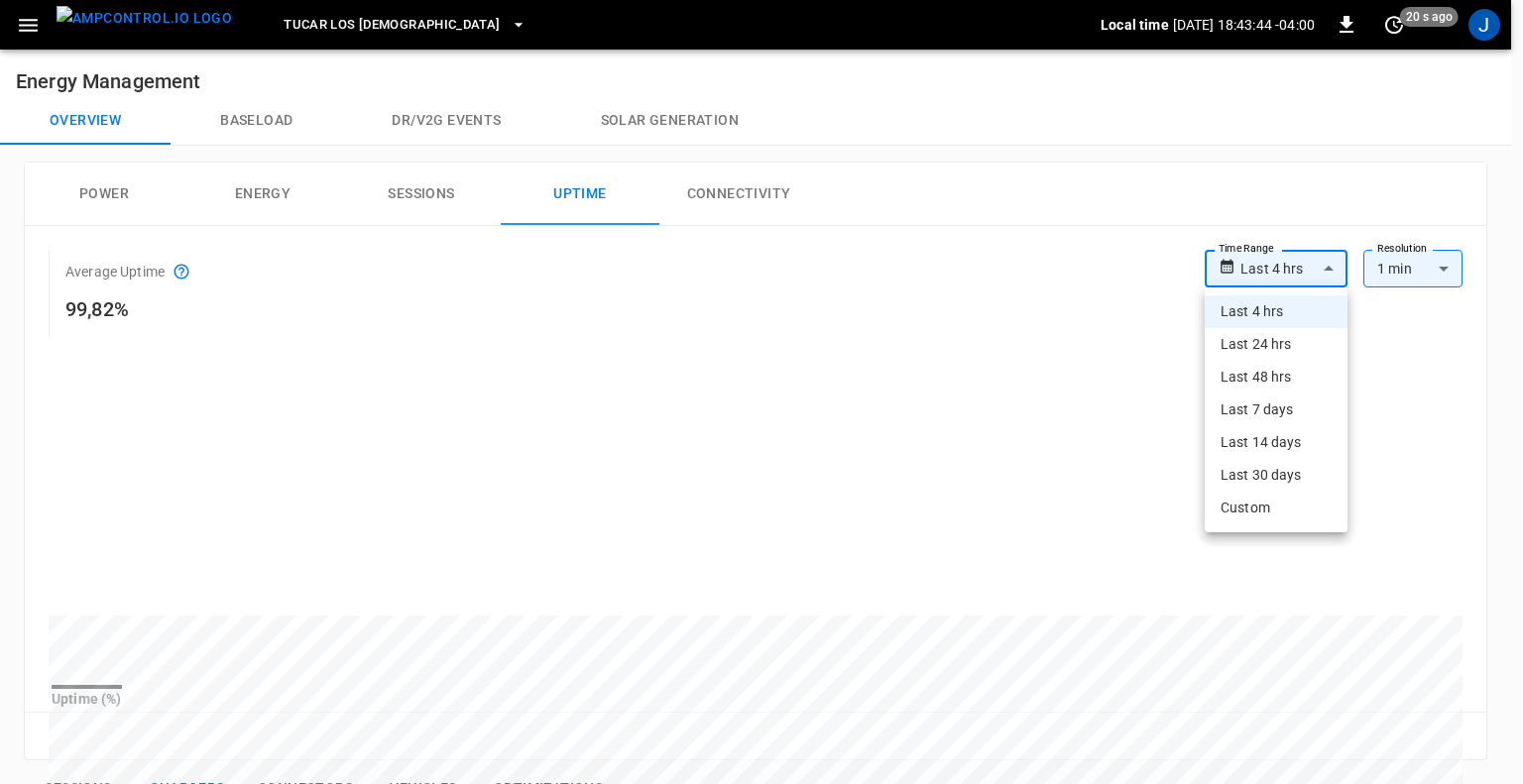 click on "**********" at bounding box center [762, 753] 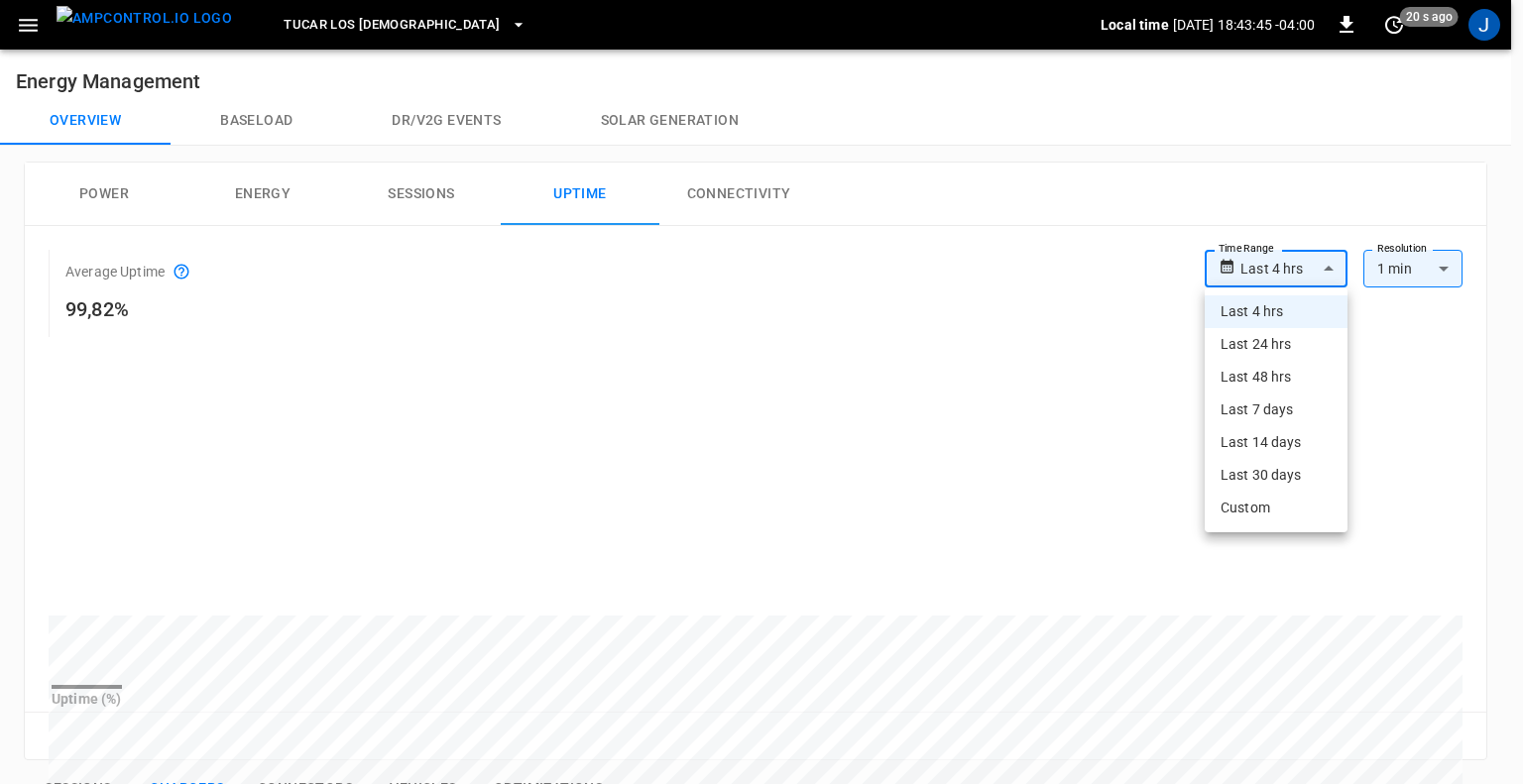 click on "Custom" at bounding box center [1276, 507] 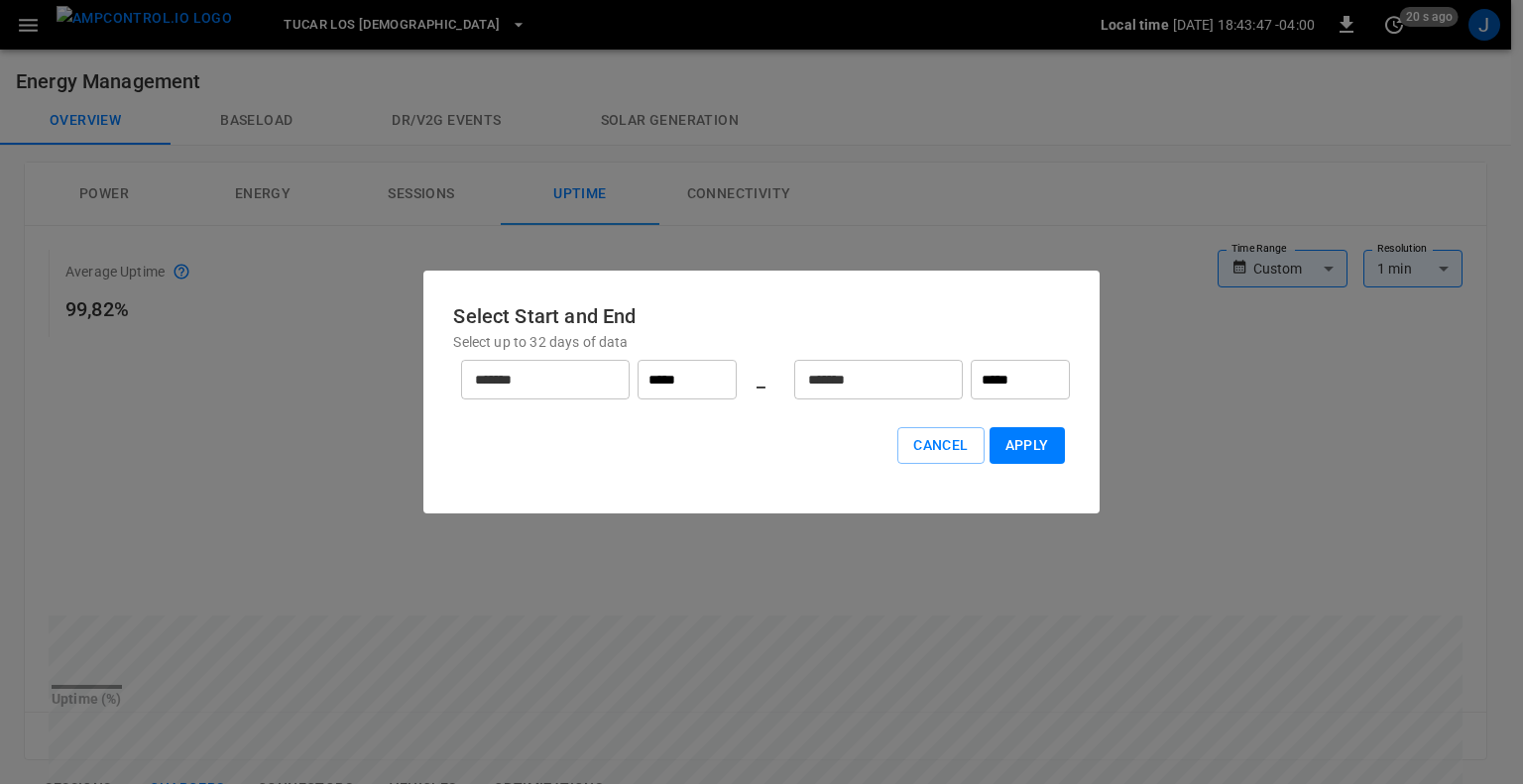 click on "*******" at bounding box center (534, 380) 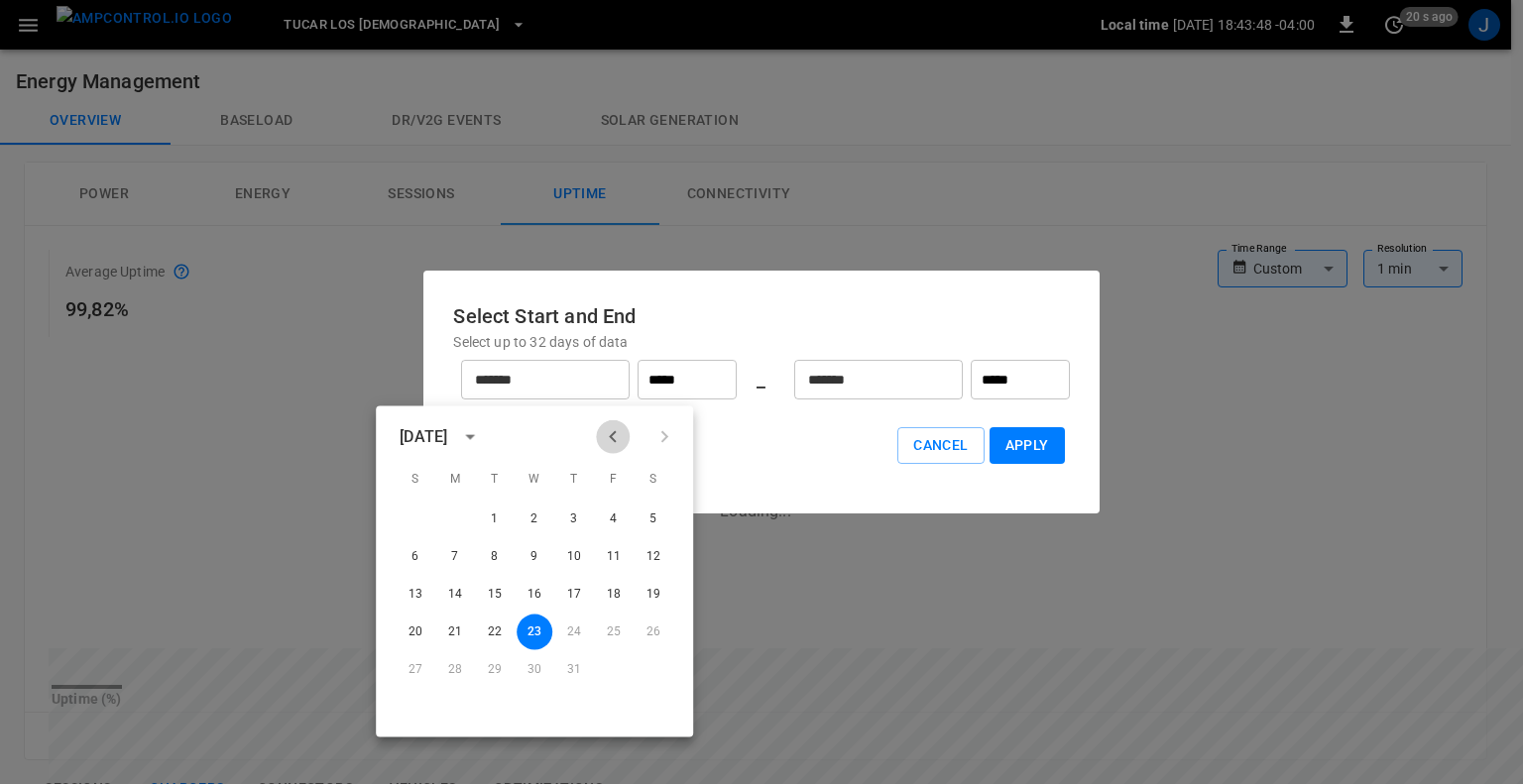 click 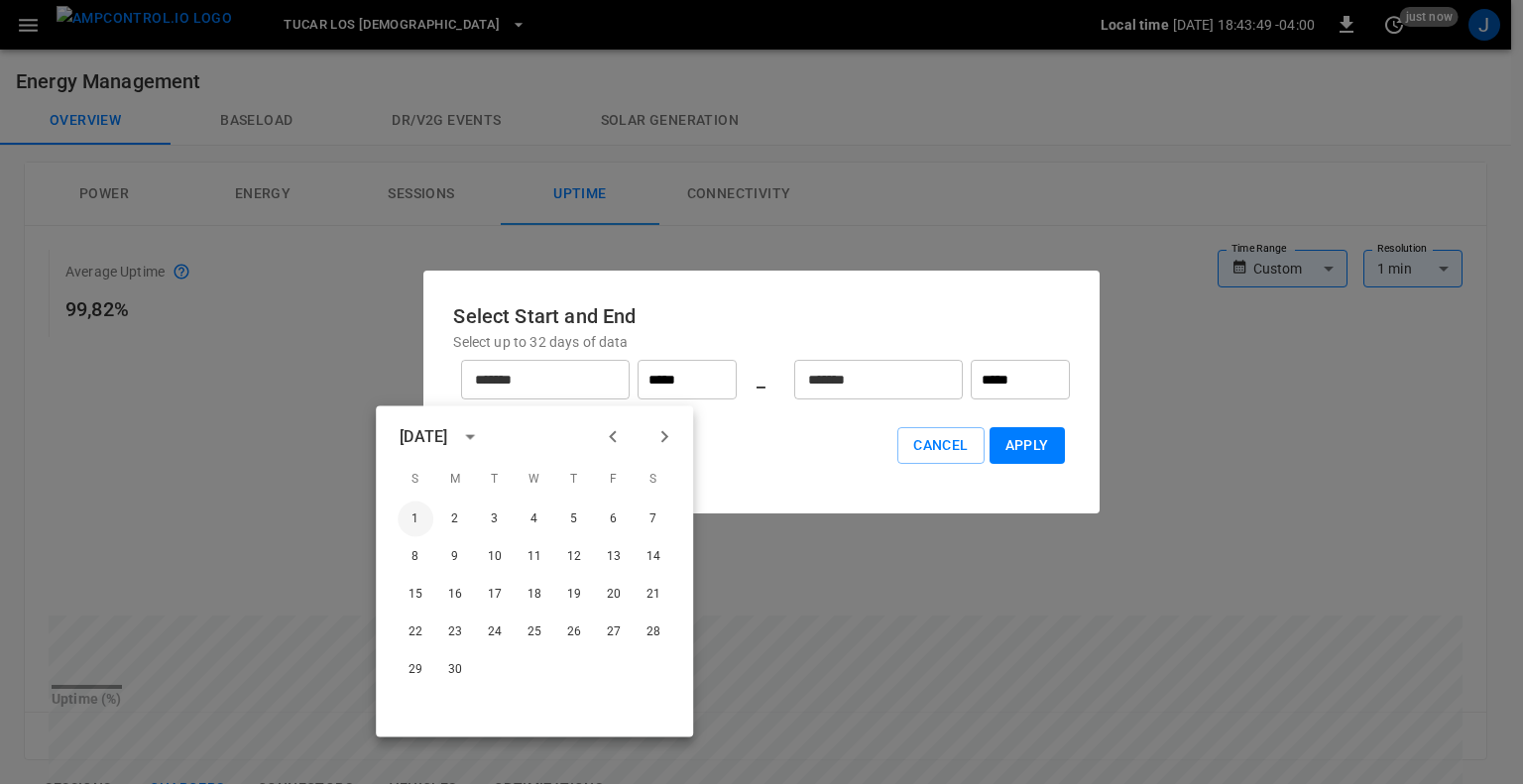 click on "1" at bounding box center (415, 519) 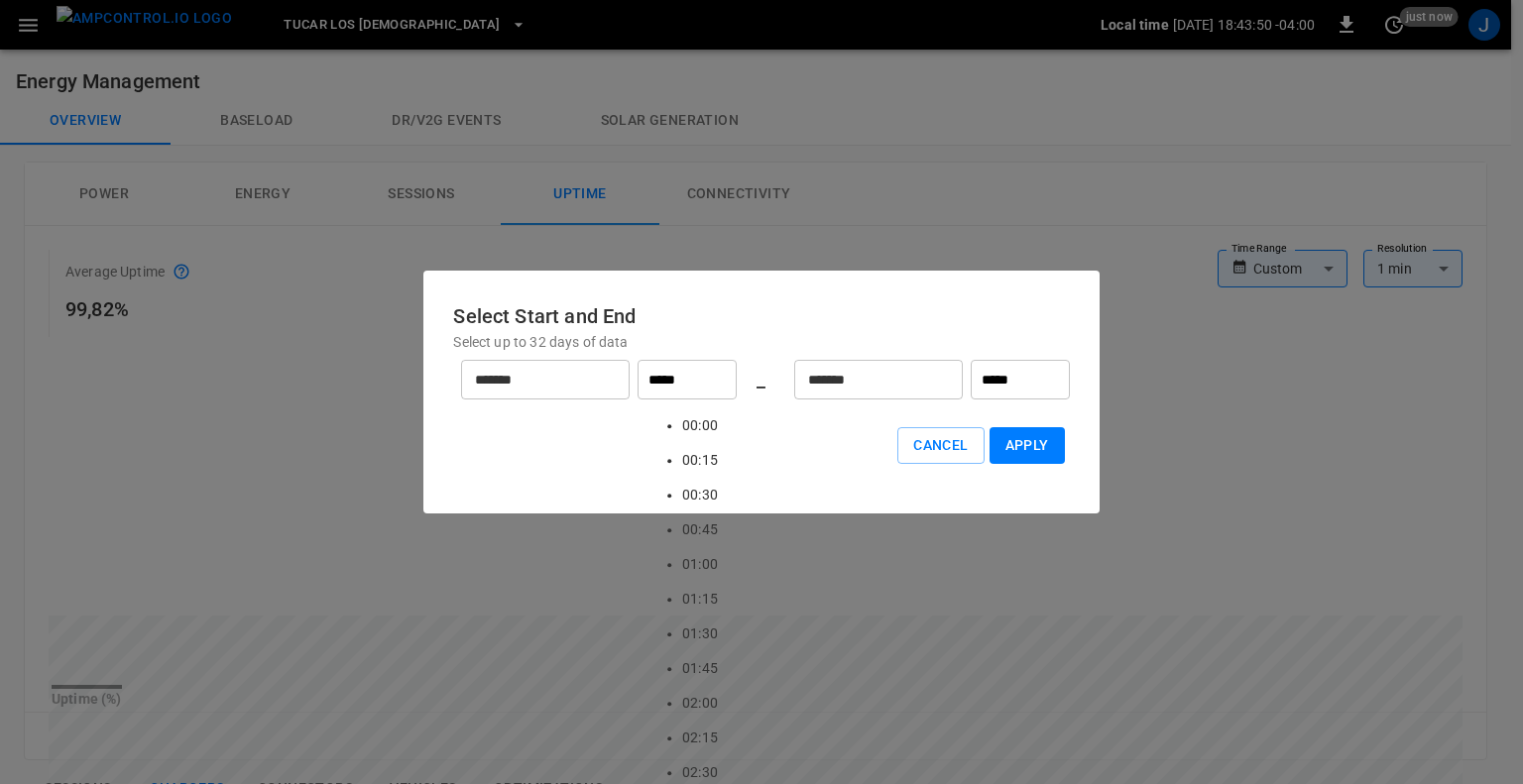scroll, scrollTop: 2481, scrollLeft: 0, axis: vertical 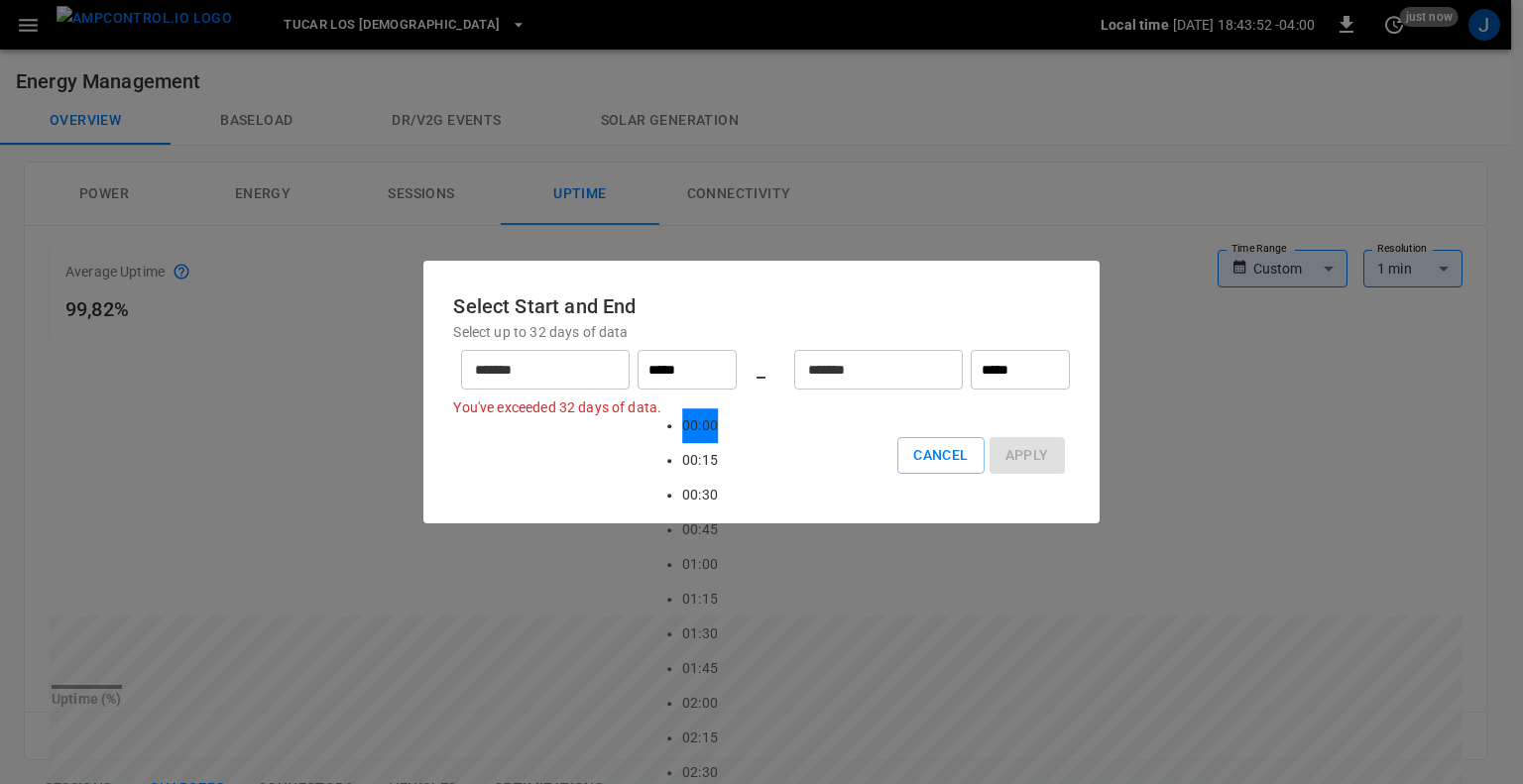 type on "*****" 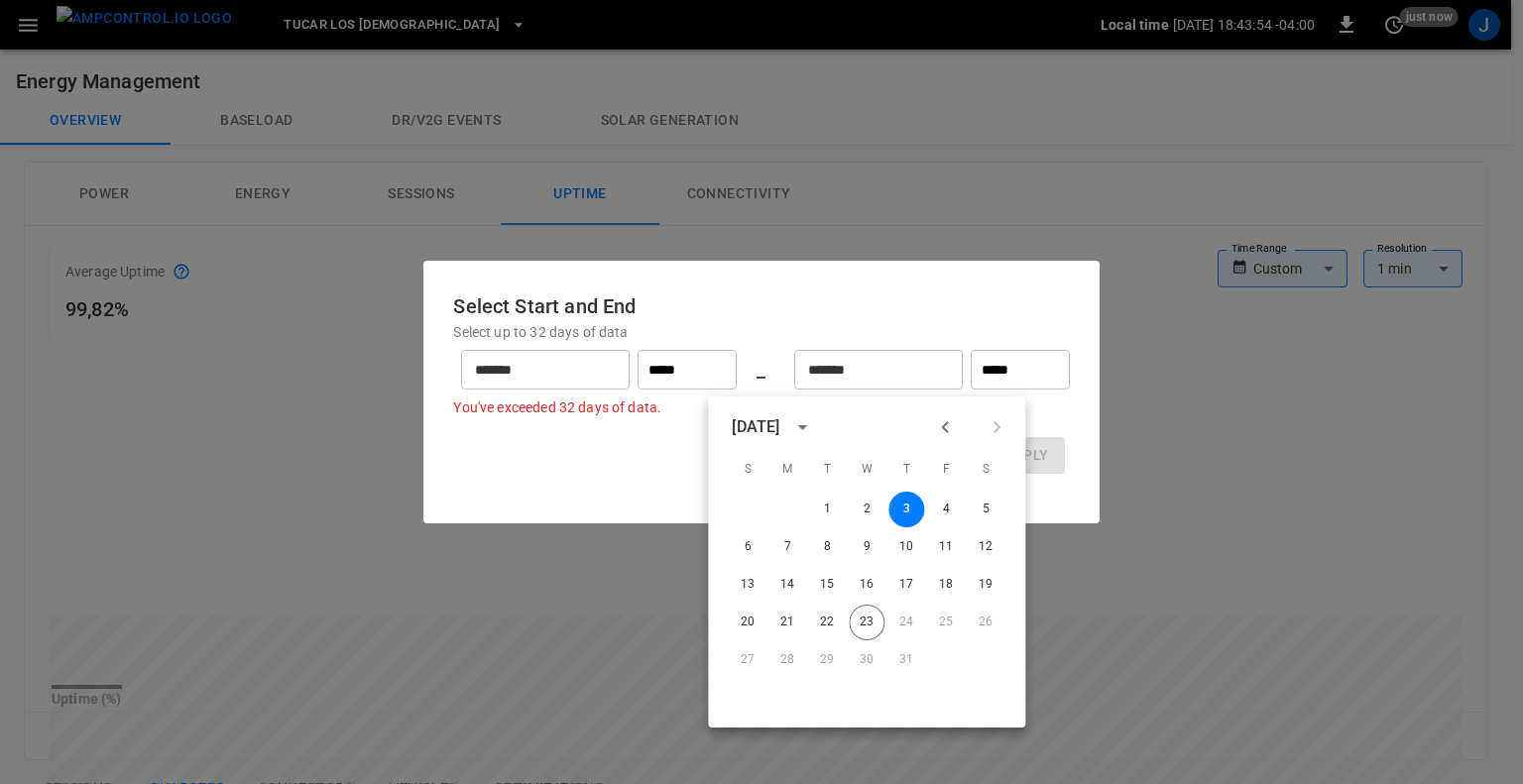 click 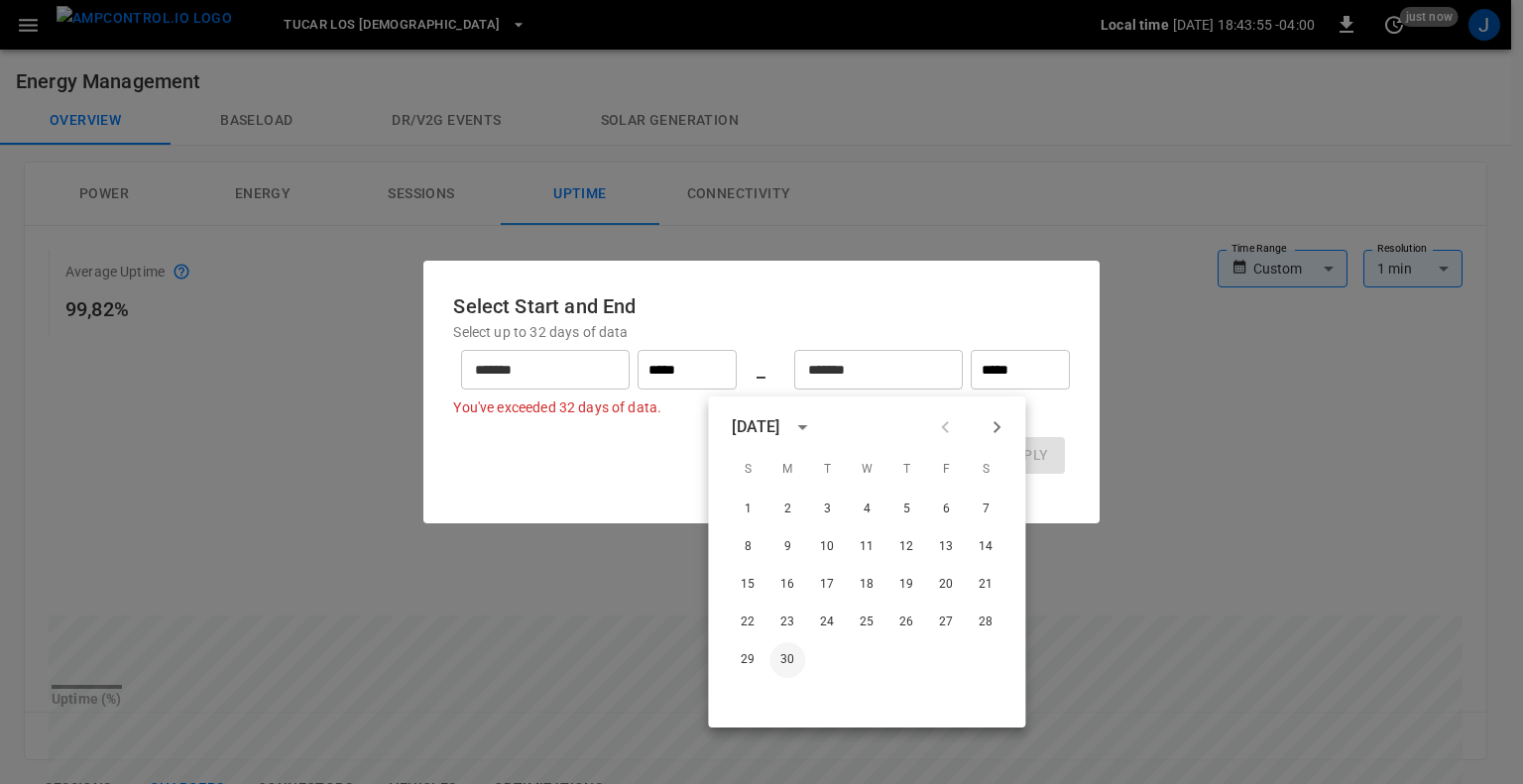 click on "30" at bounding box center [787, 660] 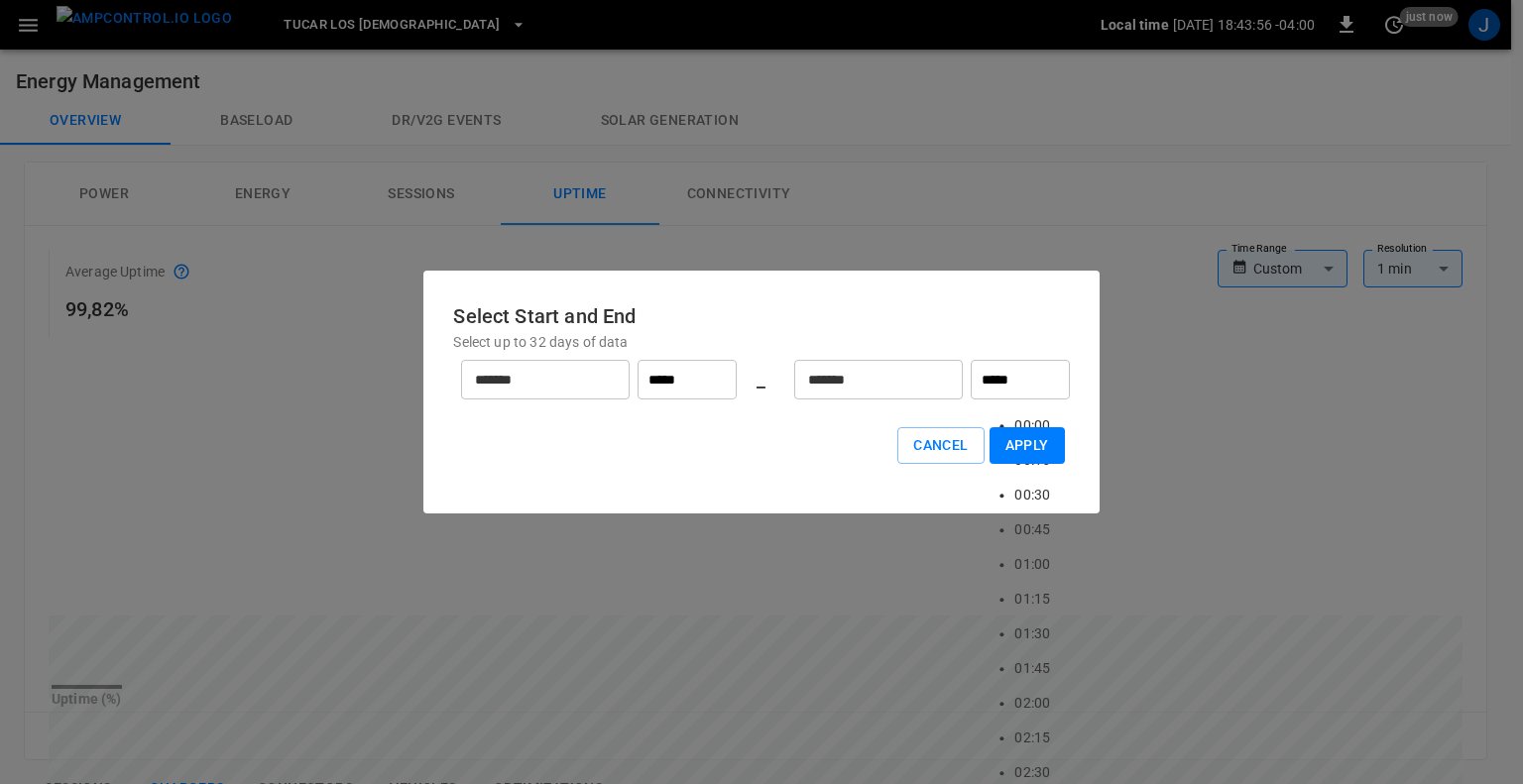drag, startPoint x: 1035, startPoint y: 384, endPoint x: 920, endPoint y: 384, distance: 115 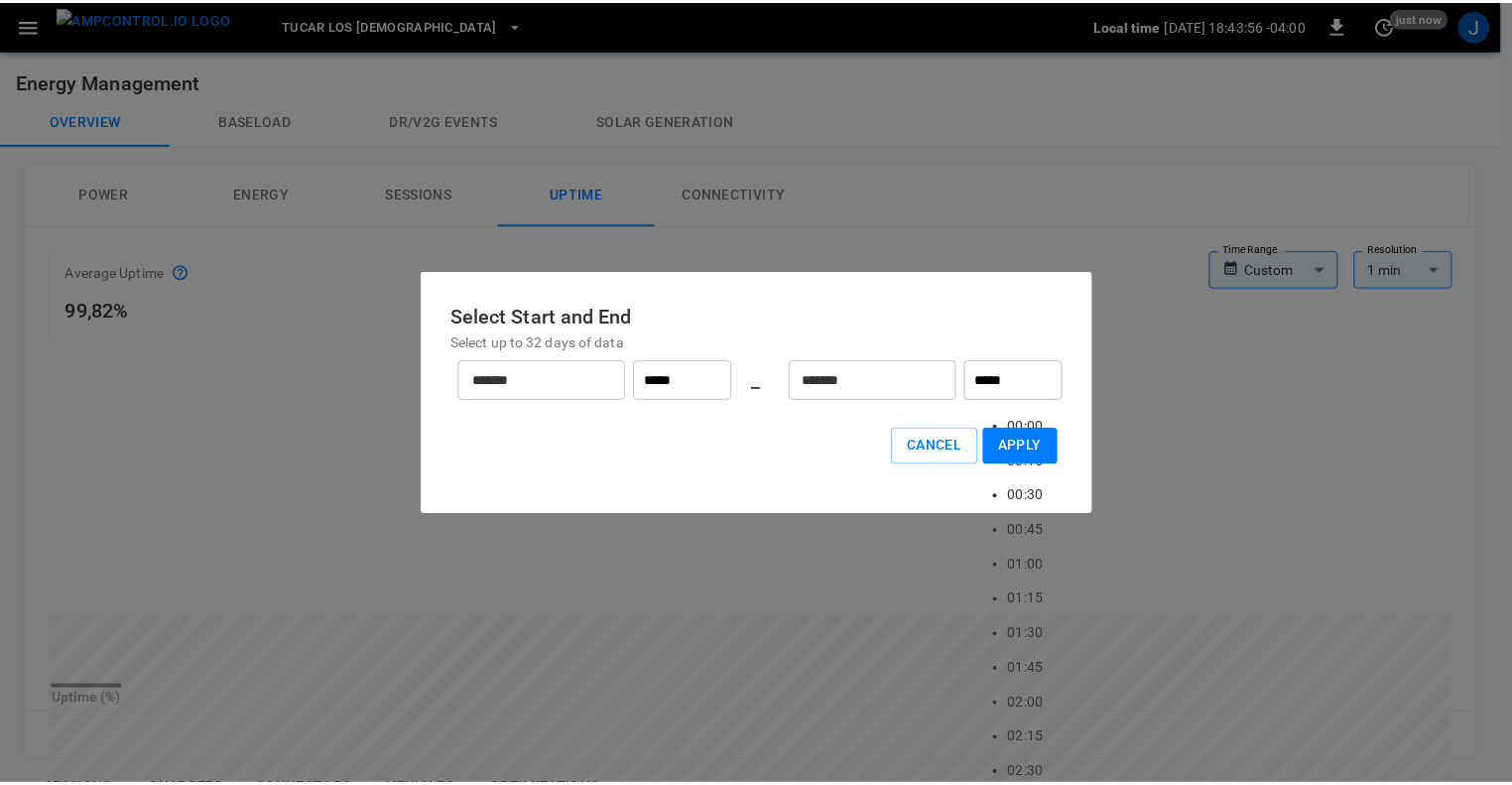 scroll, scrollTop: 2484, scrollLeft: 0, axis: vertical 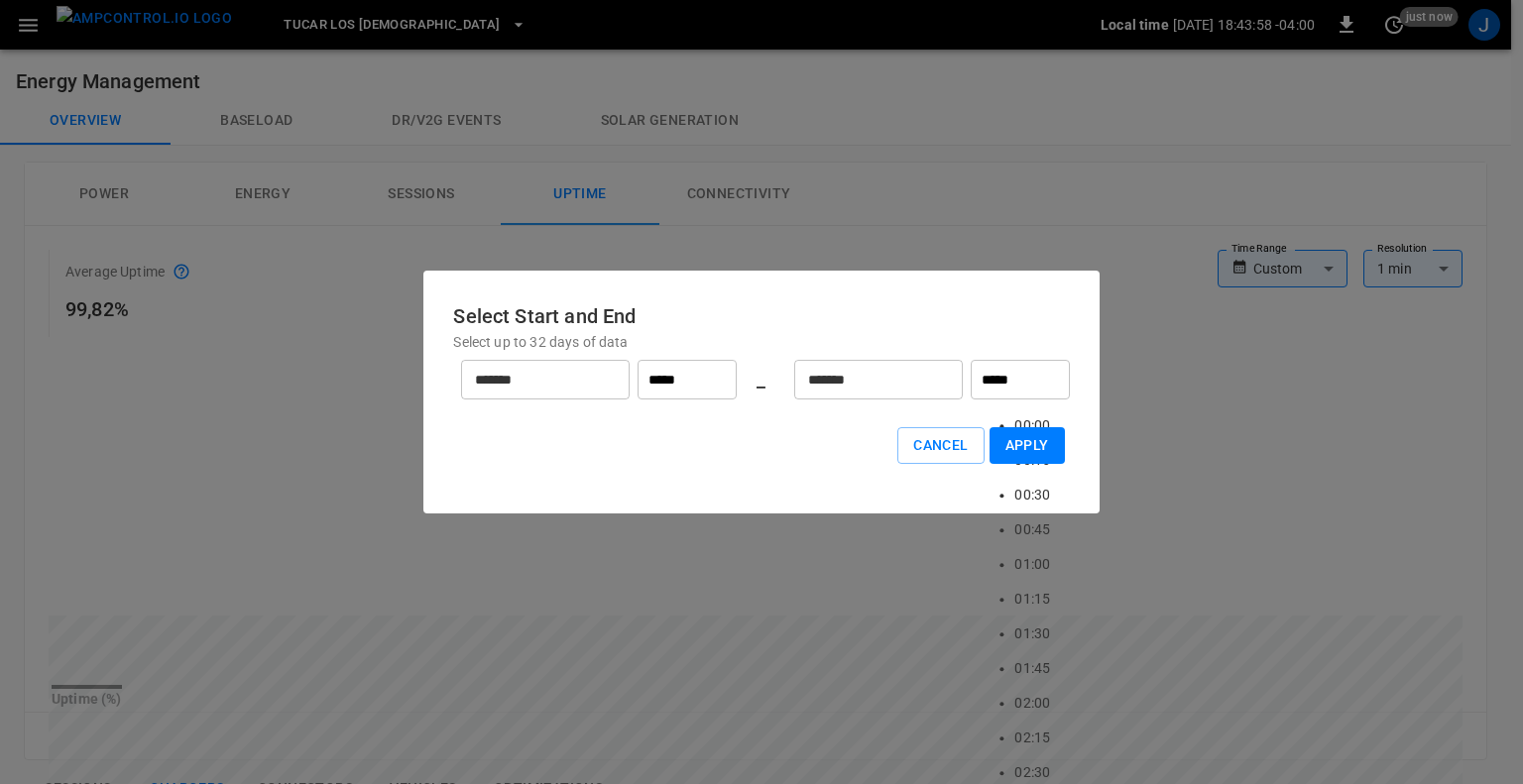 type on "*****" 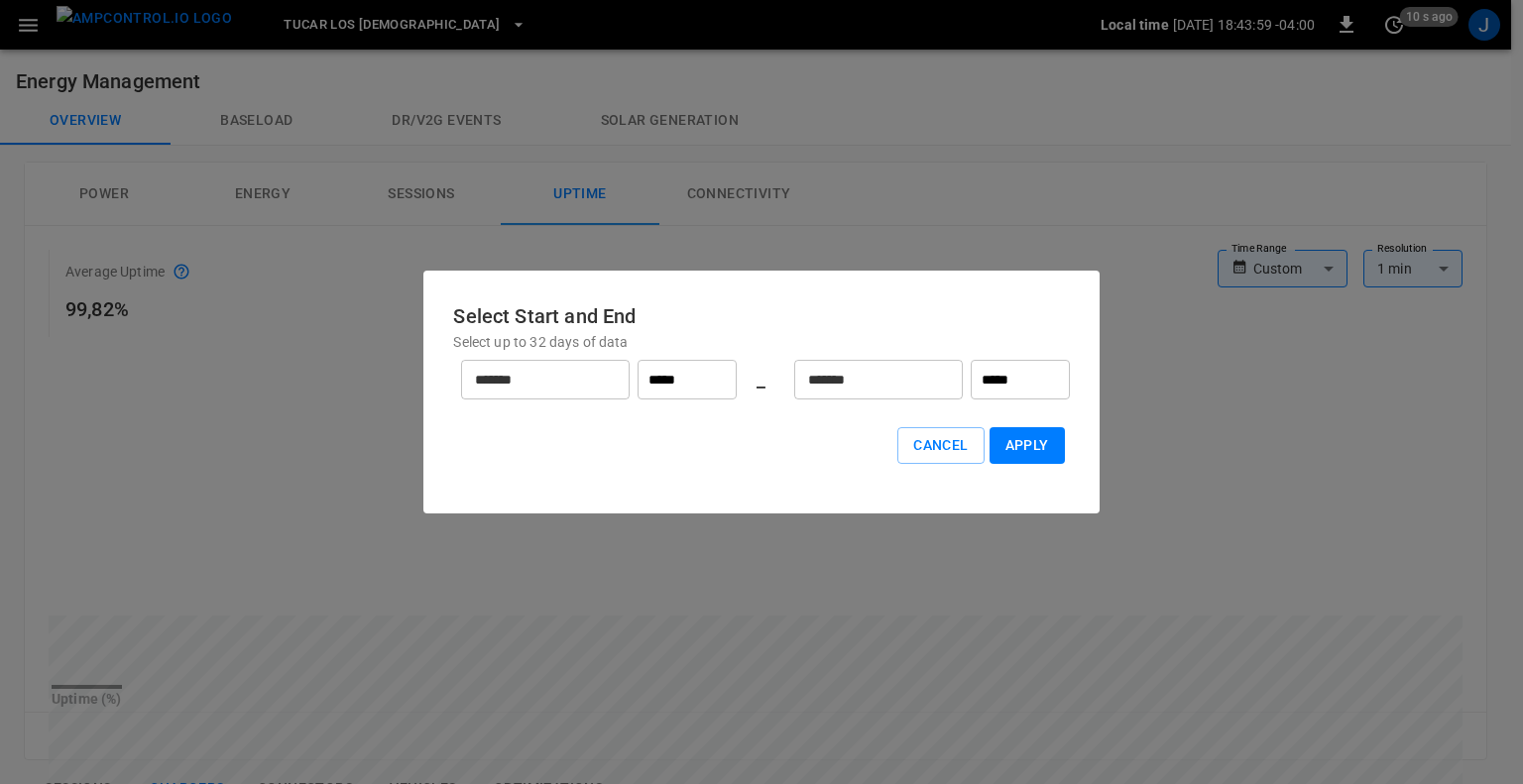 click on "Apply" at bounding box center (1027, 445) 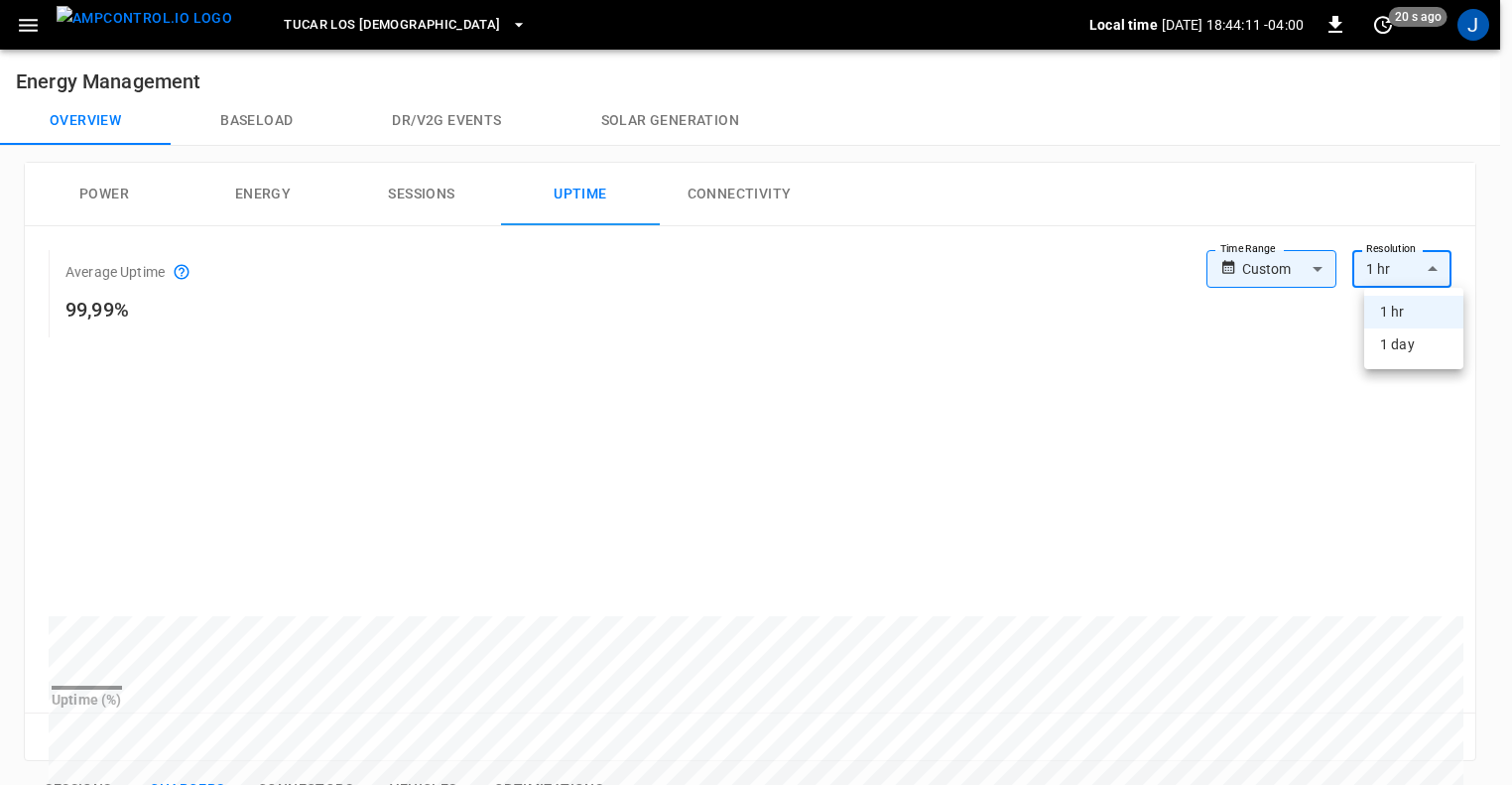 click on "TUCAR LOS DOMINICOS Local time [DATE] 18:44:11 -04:00 0 20 s ago J Energy Management Overview Baseload Dr/V2G events Solar generation Power Energy Sessions Uptime Connectivity Average Uptime 99,99% Time Range Custom ****** Time Range Resolution 1 hr ** Resolution Uptime (%) Reset zoom Sessions Chargers Connectors Vehicles Optimizations ​ ​ Session ​ Session Connectivity ​ Connectivity Current ​ Current Power Split ​ Power Split Allow All IdTags ​ Allow All IdTags Name Serial Number OCPP ID Session Connectivity Live Power Vendor Current # Connectors Power Split Max Power Allow All IdTags Variable Capacity Firmware Version Connection Security ID Action Cargador 1 L2330003F01040679A01 TU_DO_01 Active for 1 hour 72.30 kW Infypower DC 2 Yes 120  kW   True None N5.2,8.47A10,1.21&1.15,``` TLS Encrypted d299 ... Copy Cargador 2 L2330001F01040679A01 TU_DO_02 Active for 4 hours 20.60 kW Infypower DC 2 Yes 120  kW   True None N5.2,8.47A10,1.21&1.15,``` TLS Encrypted 015b ... Copy Cargador 3 TU_DO_03 DC" at bounding box center (756, 754) 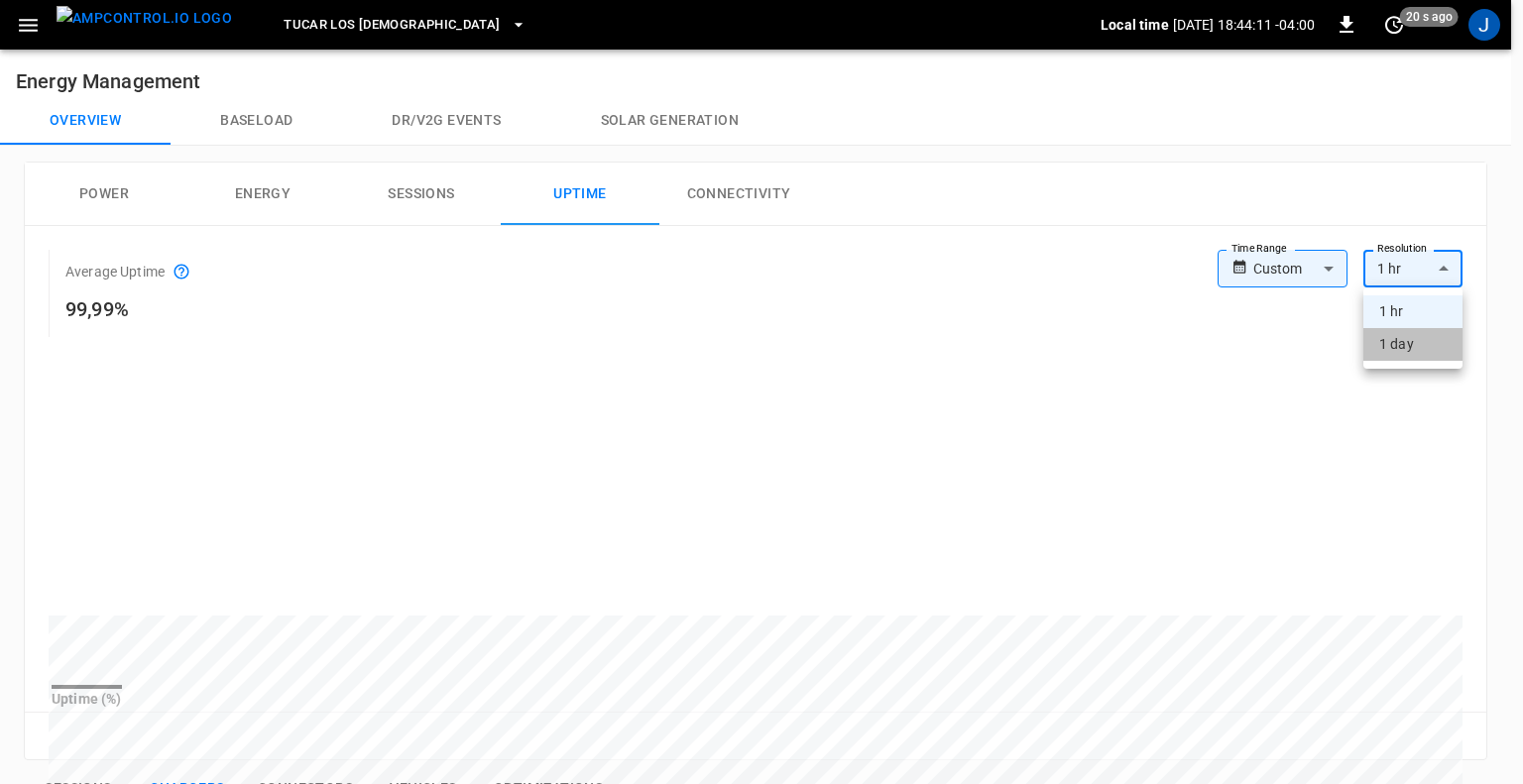 click on "1 day" at bounding box center [1413, 344] 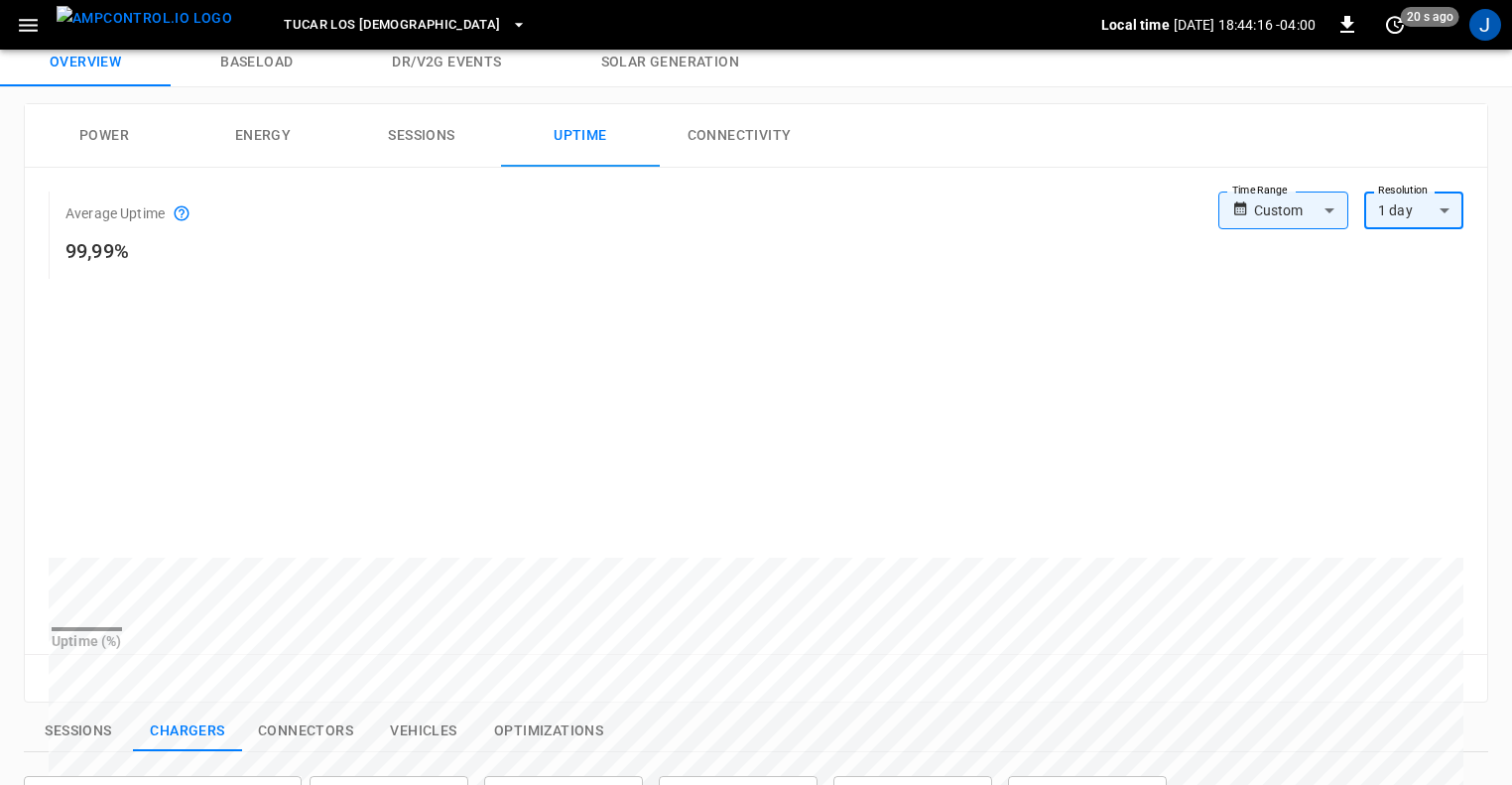 scroll, scrollTop: 0, scrollLeft: 0, axis: both 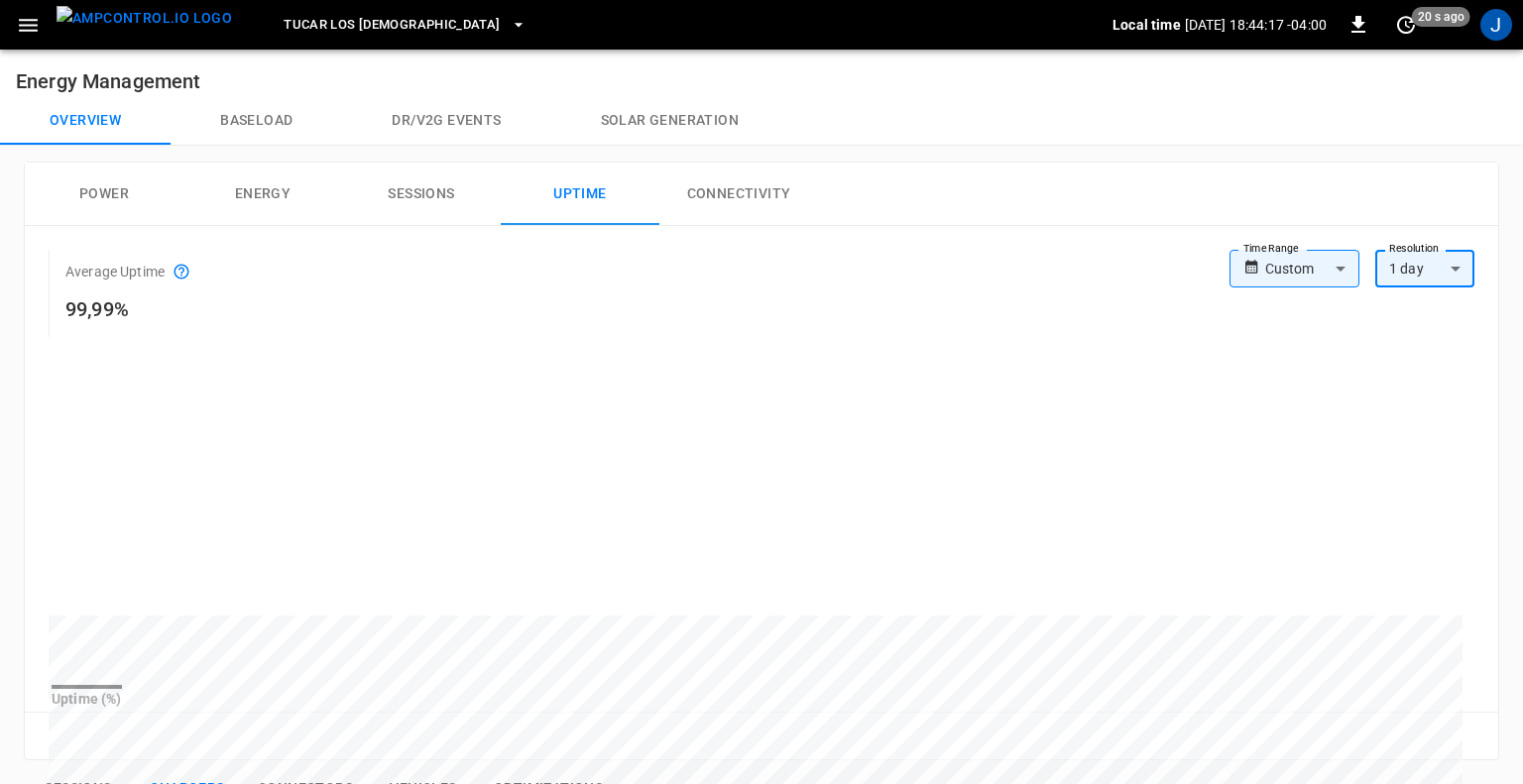 click on "TUCAR LOS DOMINICOS Local time [DATE] 18:44:17 -04:00 0 20 s ago J Energy Management Overview Baseload Dr/V2G events Solar generation Power Energy Sessions Uptime Connectivity Average Uptime 99,99% Time Range Custom ****** Time Range Resolution 1 day ** Resolution Uptime (%) Reset zoom Sessions Chargers Connectors Vehicles Optimizations ​ ​ Session ​ Session Connectivity ​ Connectivity Current ​ Current Power Split ​ Power Split Allow All IdTags ​ Allow All IdTags Name Serial Number OCPP ID Session Connectivity Live Power Vendor Current # Connectors Power Split Max Power Allow All IdTags Variable Capacity Firmware Version Connection Security ID Action Cargador 1 L2330003F01040679A01 TU_DO_01 Active for 1 hour 72.30 kW Infypower DC 2 Yes 120  kW   True None N5.2,8.47A10,1.21&1.15,``` TLS Encrypted d299 ... Copy Cargador 2 L2330001F01040679A01 TU_DO_02 Active for 4 hours 20.60 kW Infypower DC 2 Yes 120  kW   True None N5.2,8.47A10,1.21&1.15,``` TLS Encrypted 015b ... Copy Cargador 3 TU_DO_03 2" at bounding box center [762, 753] 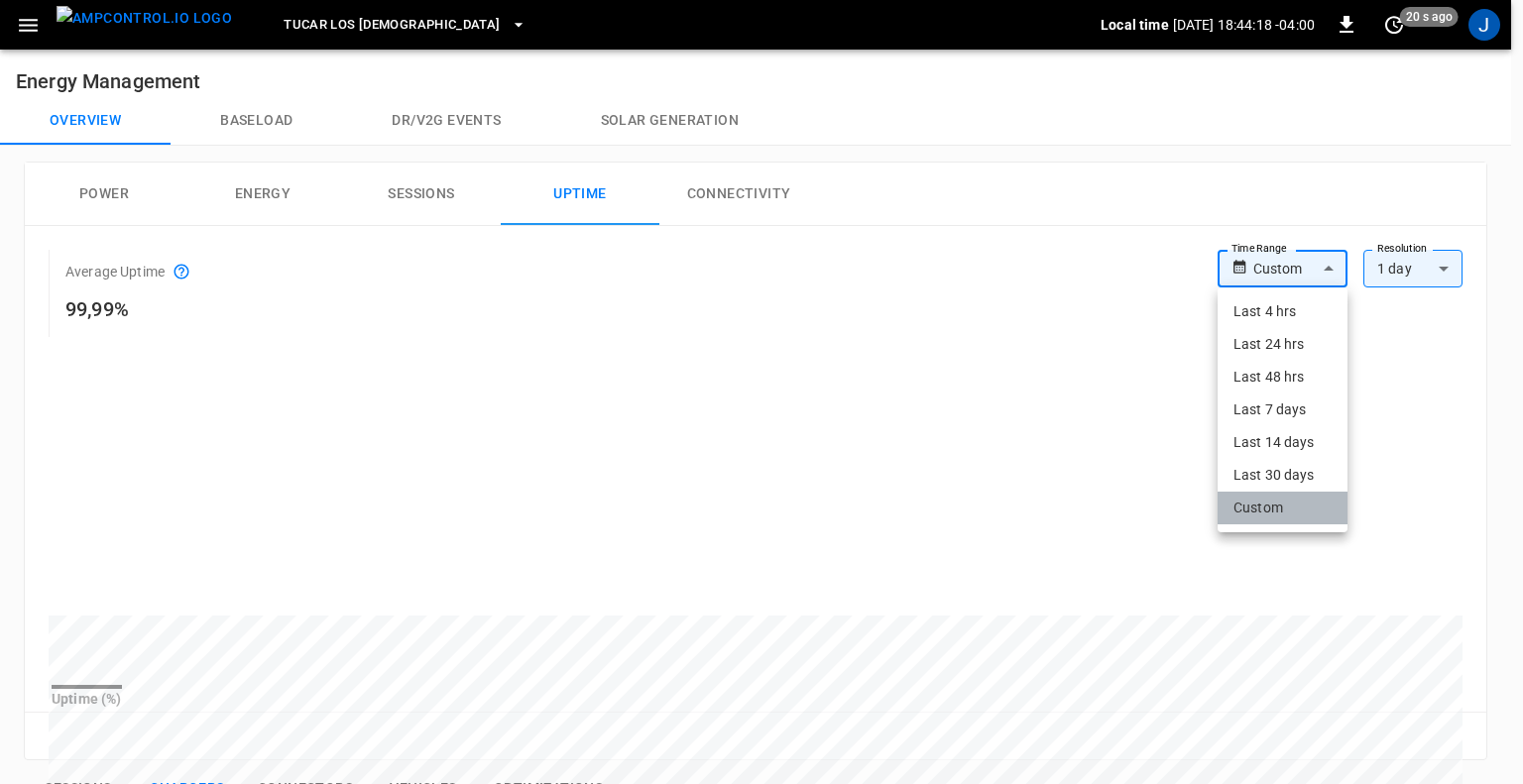 click on "Custom" at bounding box center [1282, 507] 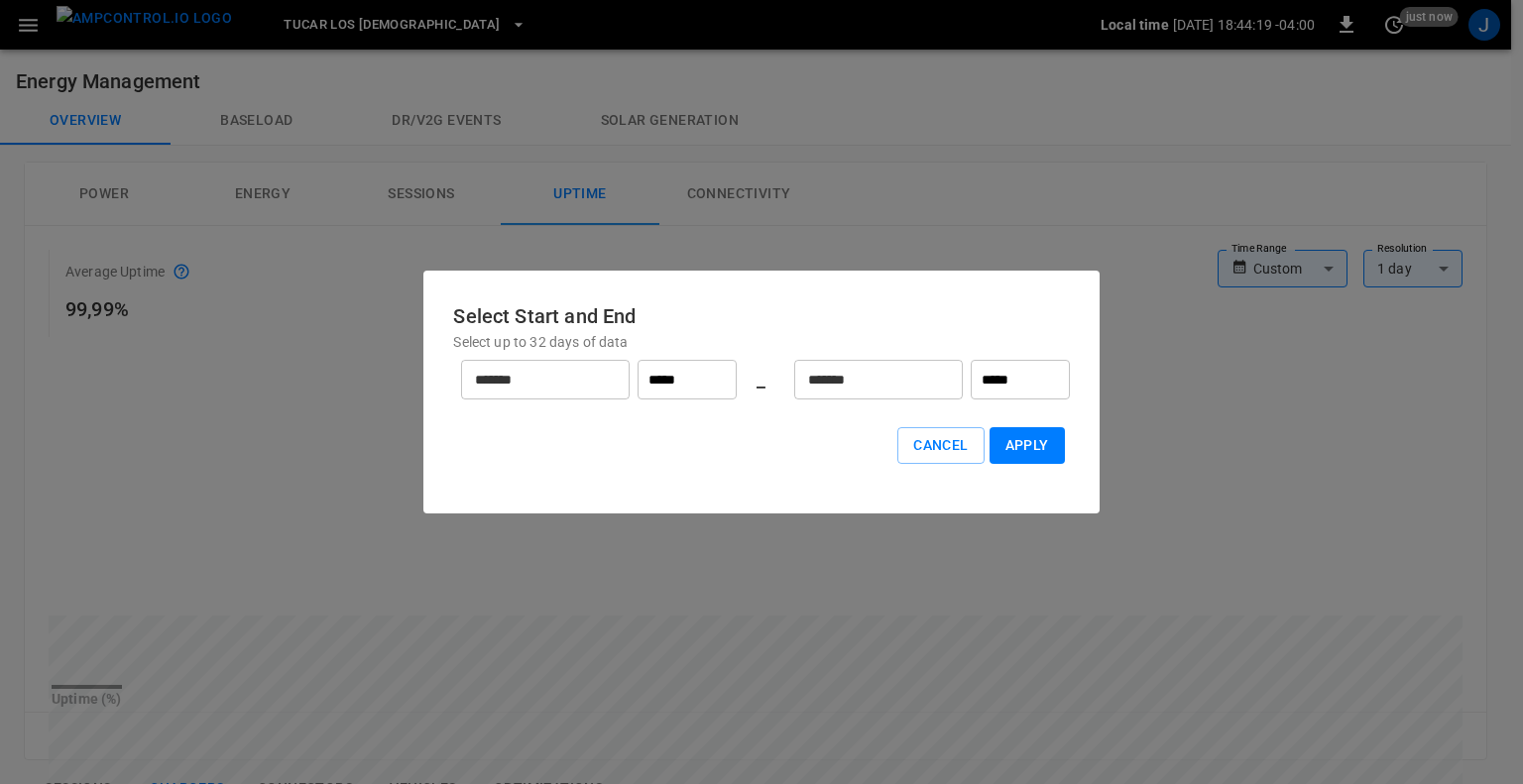click on "*******" at bounding box center [534, 380] 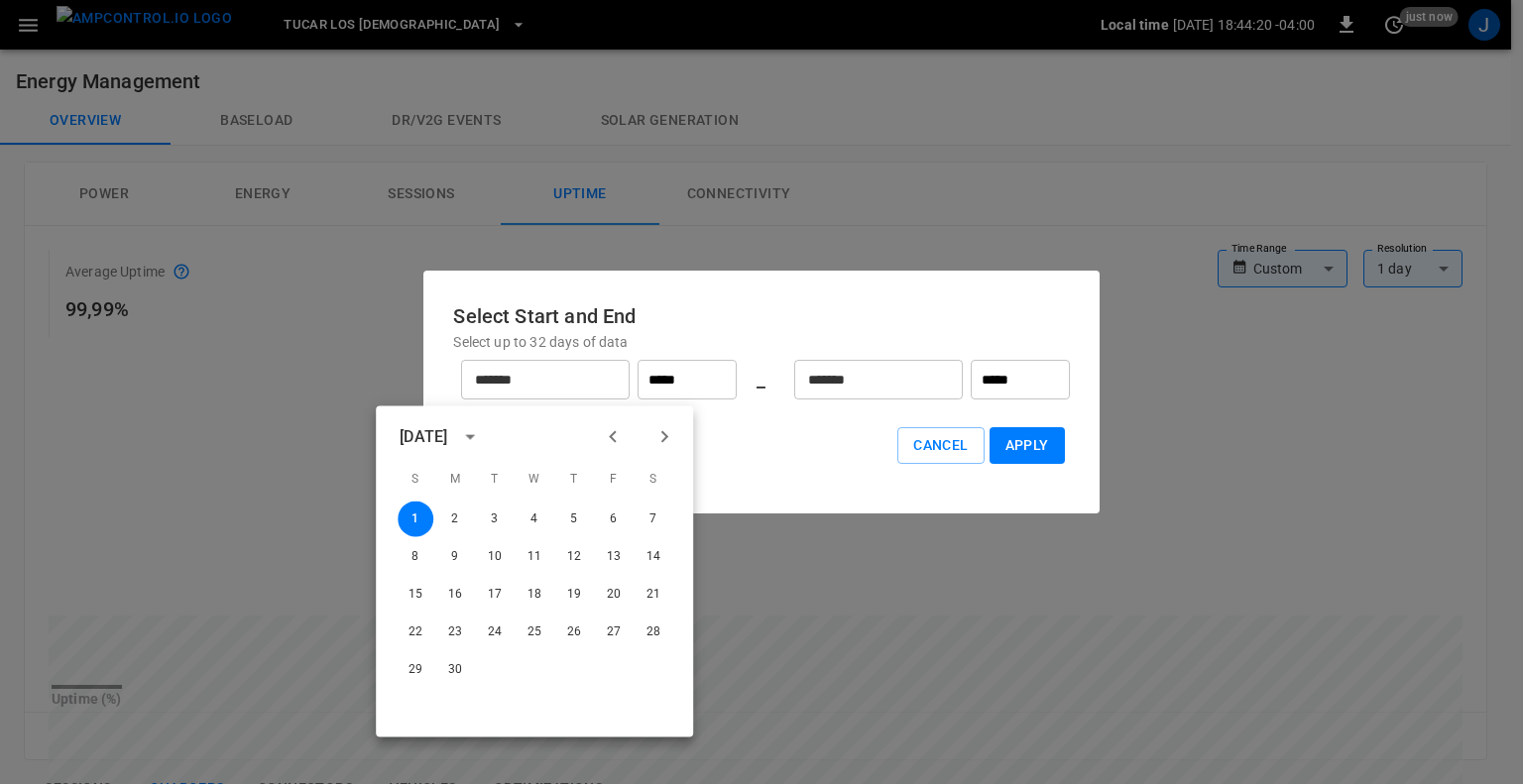click 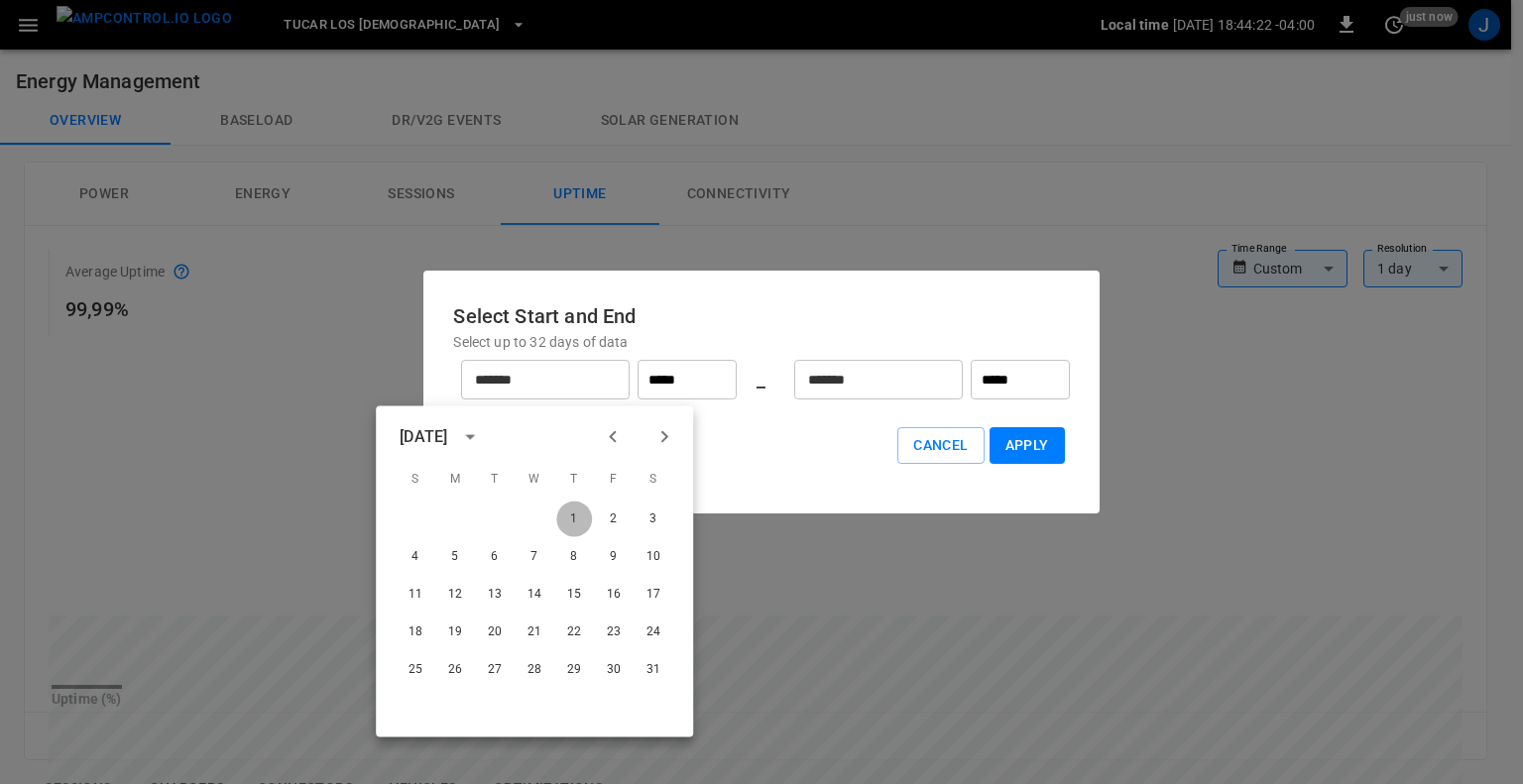 click on "1" at bounding box center (574, 519) 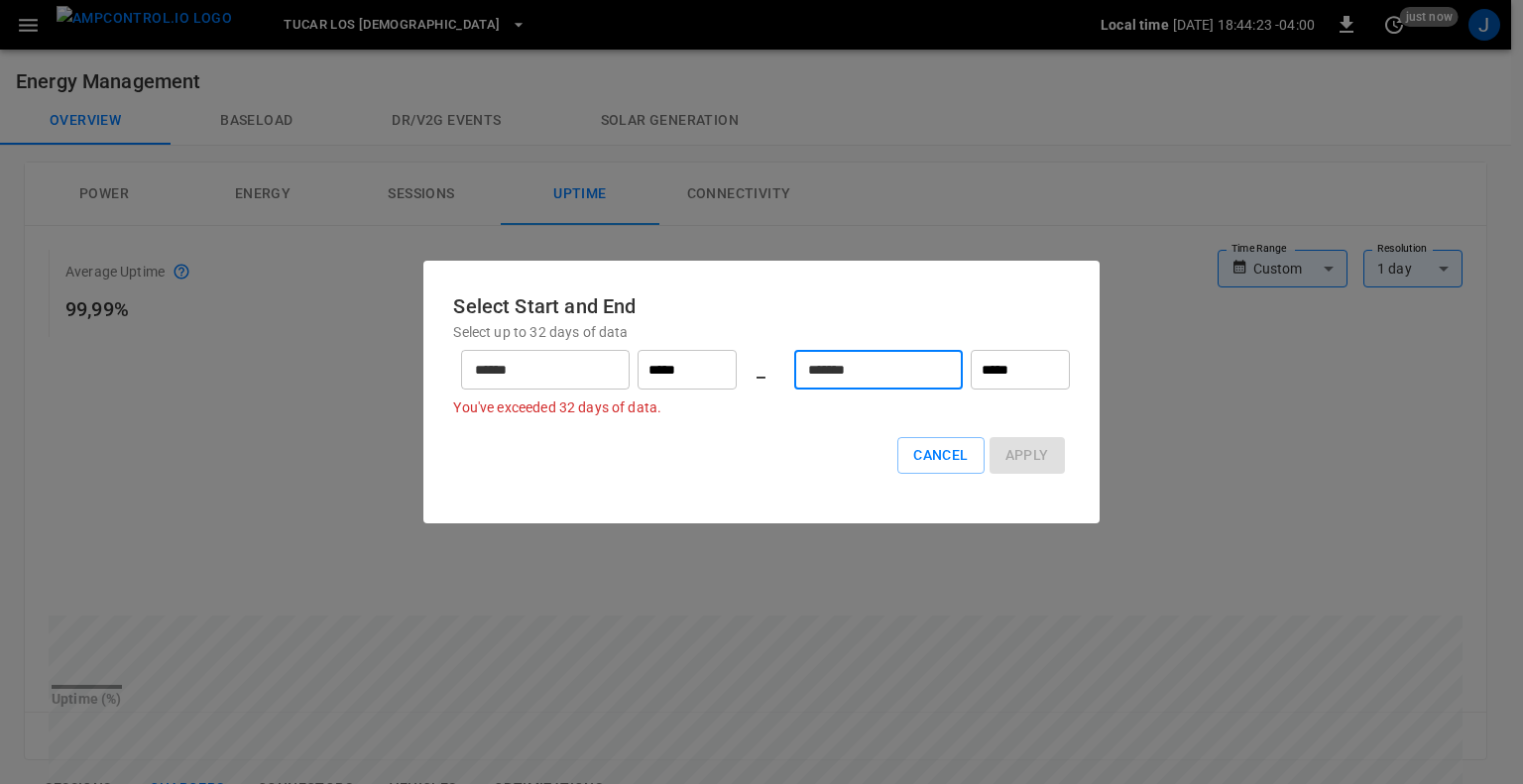 click on "*******" at bounding box center (868, 370) 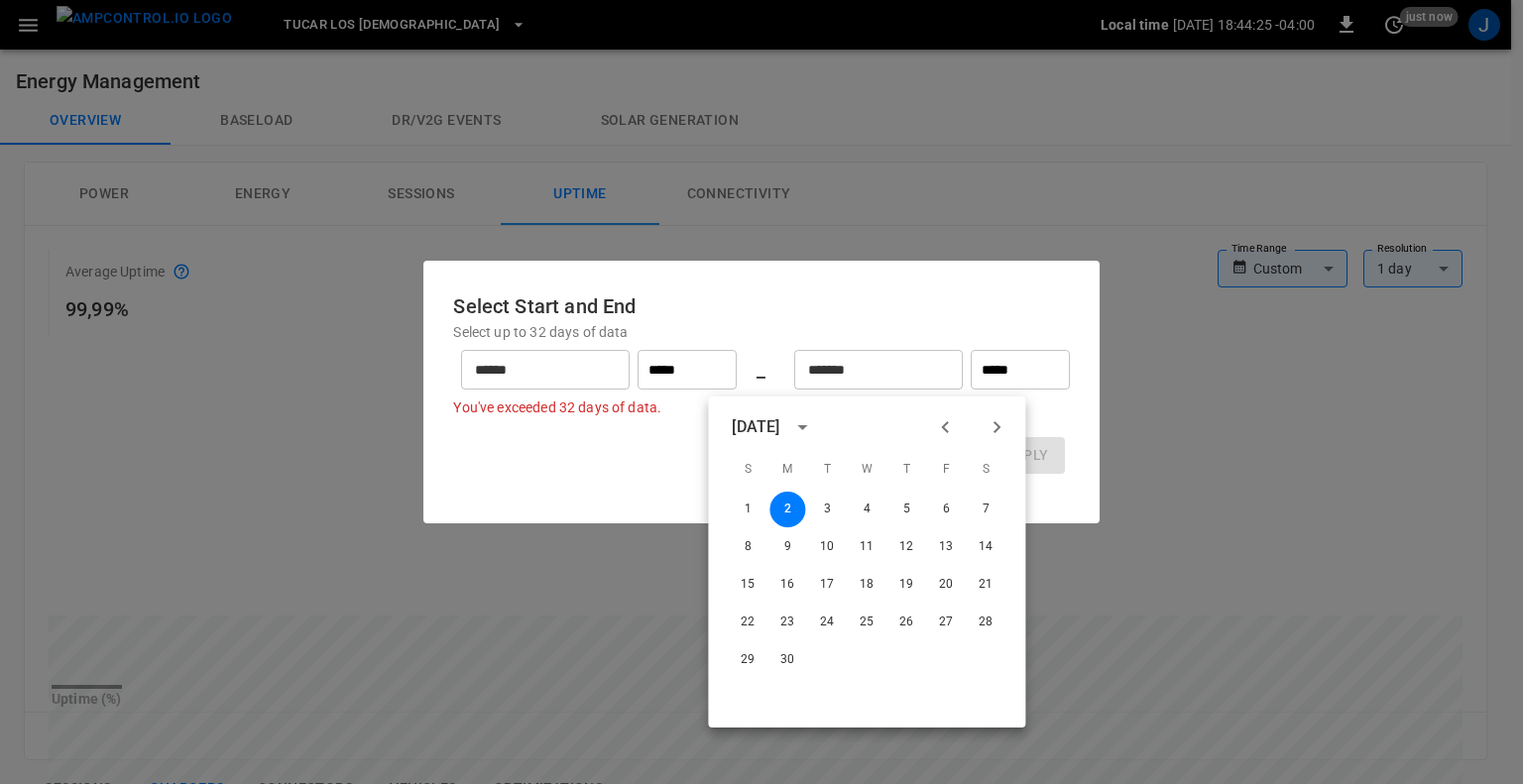 click 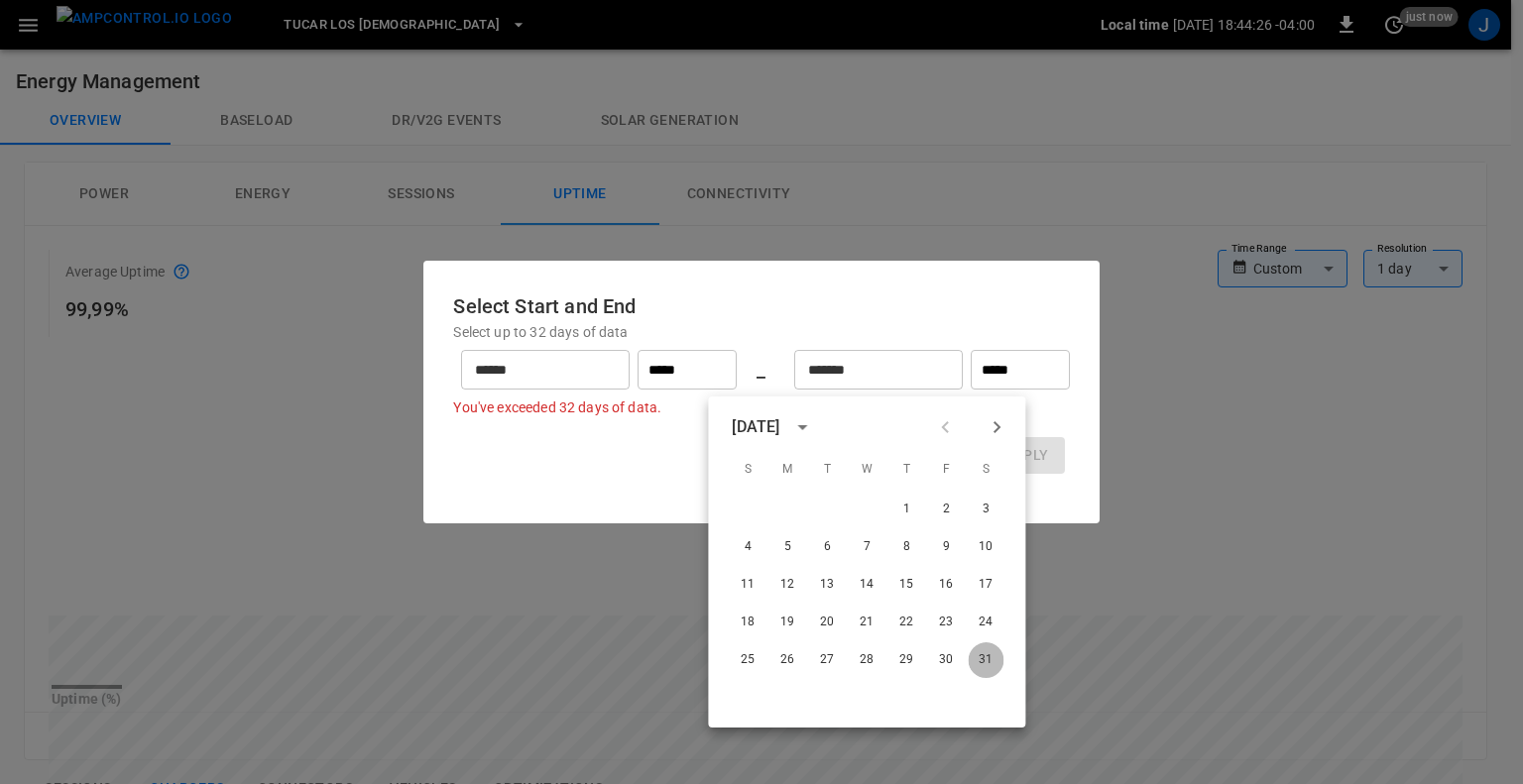 click on "31" at bounding box center [986, 660] 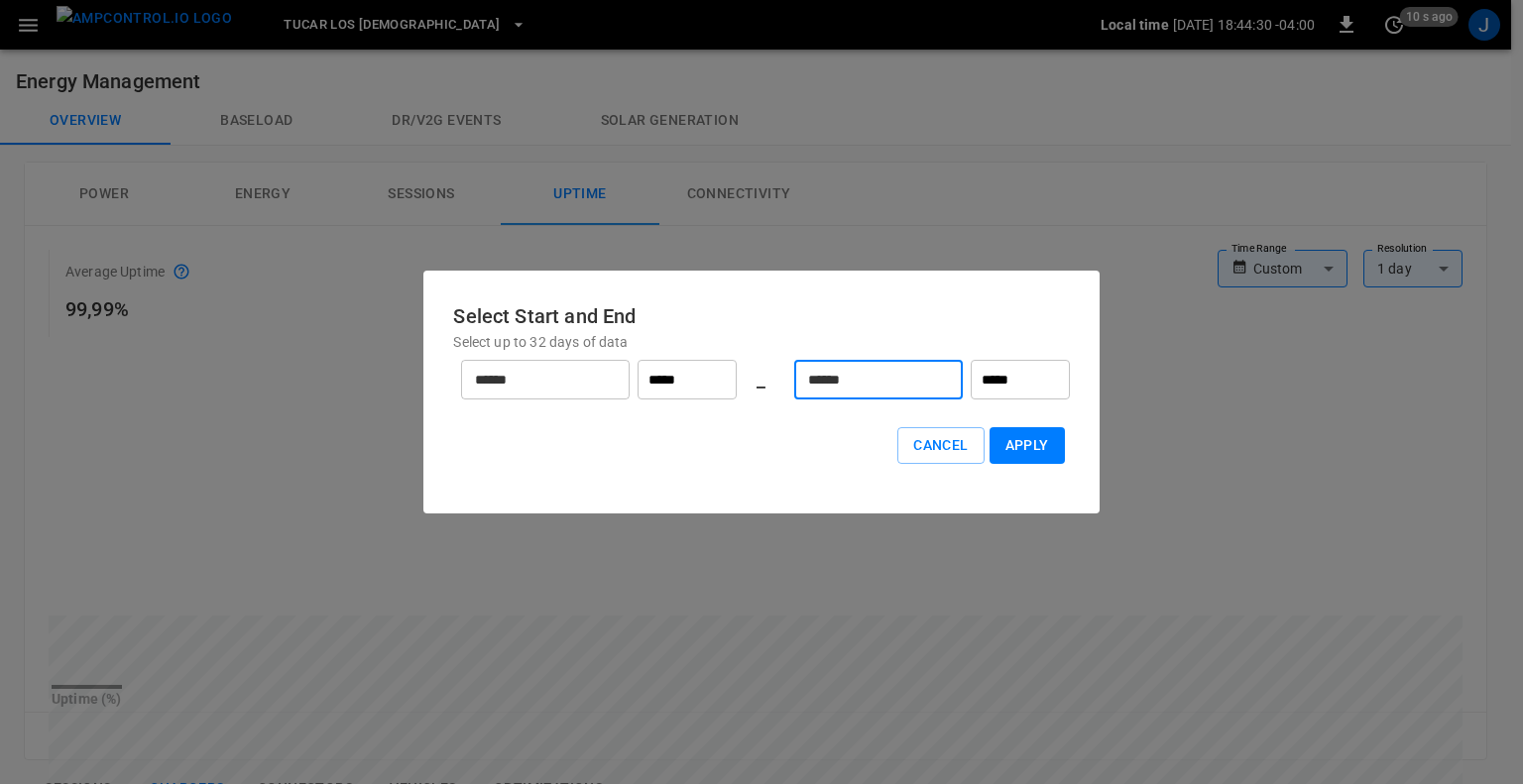 click on "Apply" at bounding box center [1027, 445] 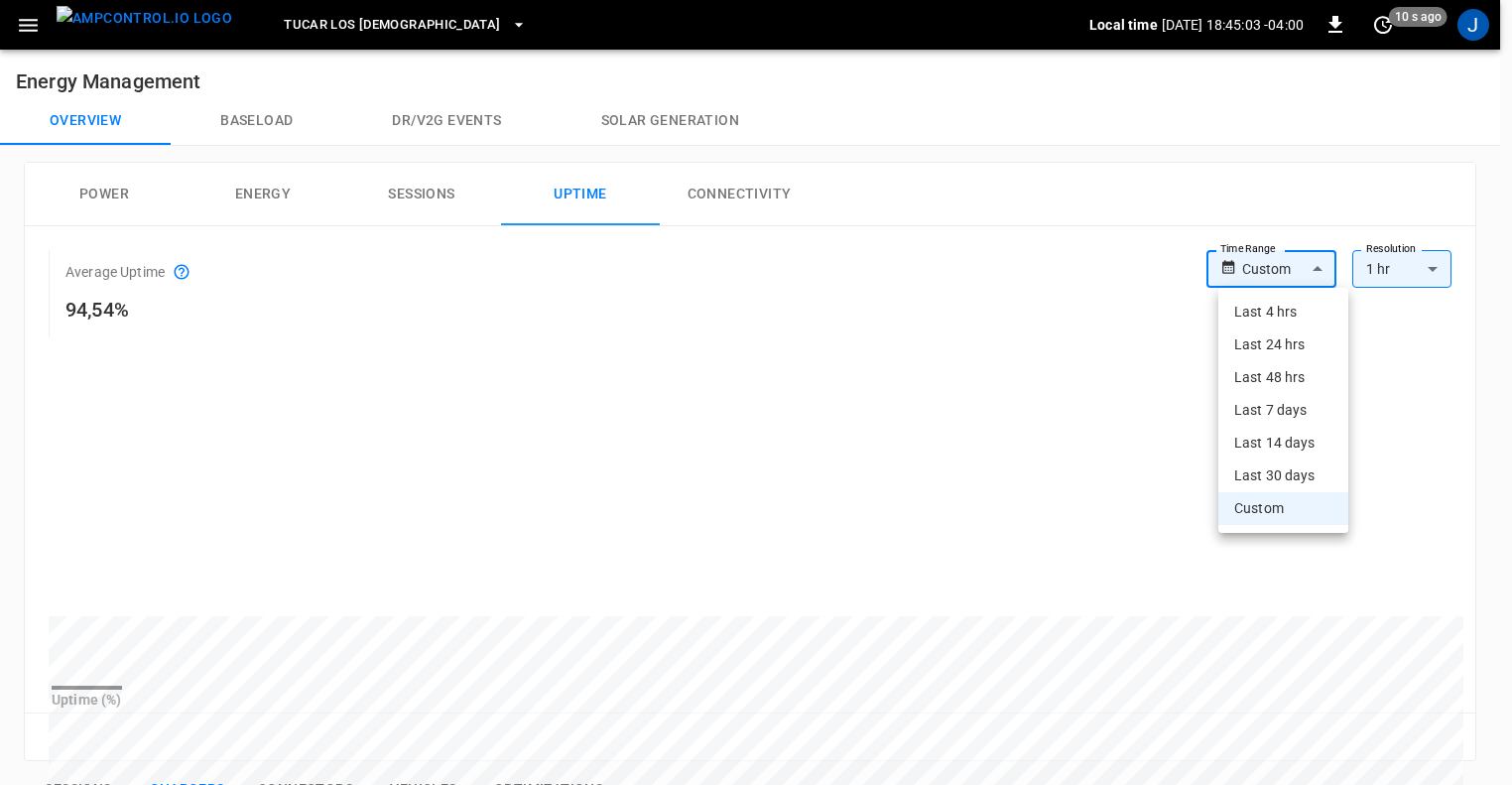 click on "TUCAR LOS DOMINICOS Local time [DATE] 18:45:03 -04:00 0 10 s ago J Energy Management Overview Baseload Dr/V2G events Solar generation Power Energy Sessions Uptime Connectivity Average Uptime 94,54% Time Range Custom ****** Time Range Resolution 1 hr ** Resolution Uptime (%) Reset zoom Sessions Chargers Connectors Vehicles Optimizations ​ ​ Session ​ Session Connectivity ​ Connectivity Current ​ Current Power Split ​ Power Split Allow All IdTags ​ Allow All IdTags Name Serial Number OCPP ID Session Connectivity Live Power Vendor Current # Connectors Power Split Max Power Allow All IdTags Variable Capacity Firmware Version Connection Security ID Action Cargador 1 L2330003F01040679A01 TU_DO_01 Active for 1 hour 72.10 kW Infypower DC 2 Yes 120  kW   True None N5.2,8.47A10,1.21&1.15,``` TLS Encrypted d299 ... Copy Cargador 2 L2330001F01040679A01 TU_DO_02 Active for 4 hours 20.60 kW Infypower DC 2 Yes 120  kW   True None N5.2,8.47A10,1.21&1.15,``` TLS Encrypted 015b ... Copy Cargador 3 TU_DO_03 DC" at bounding box center (756, 754) 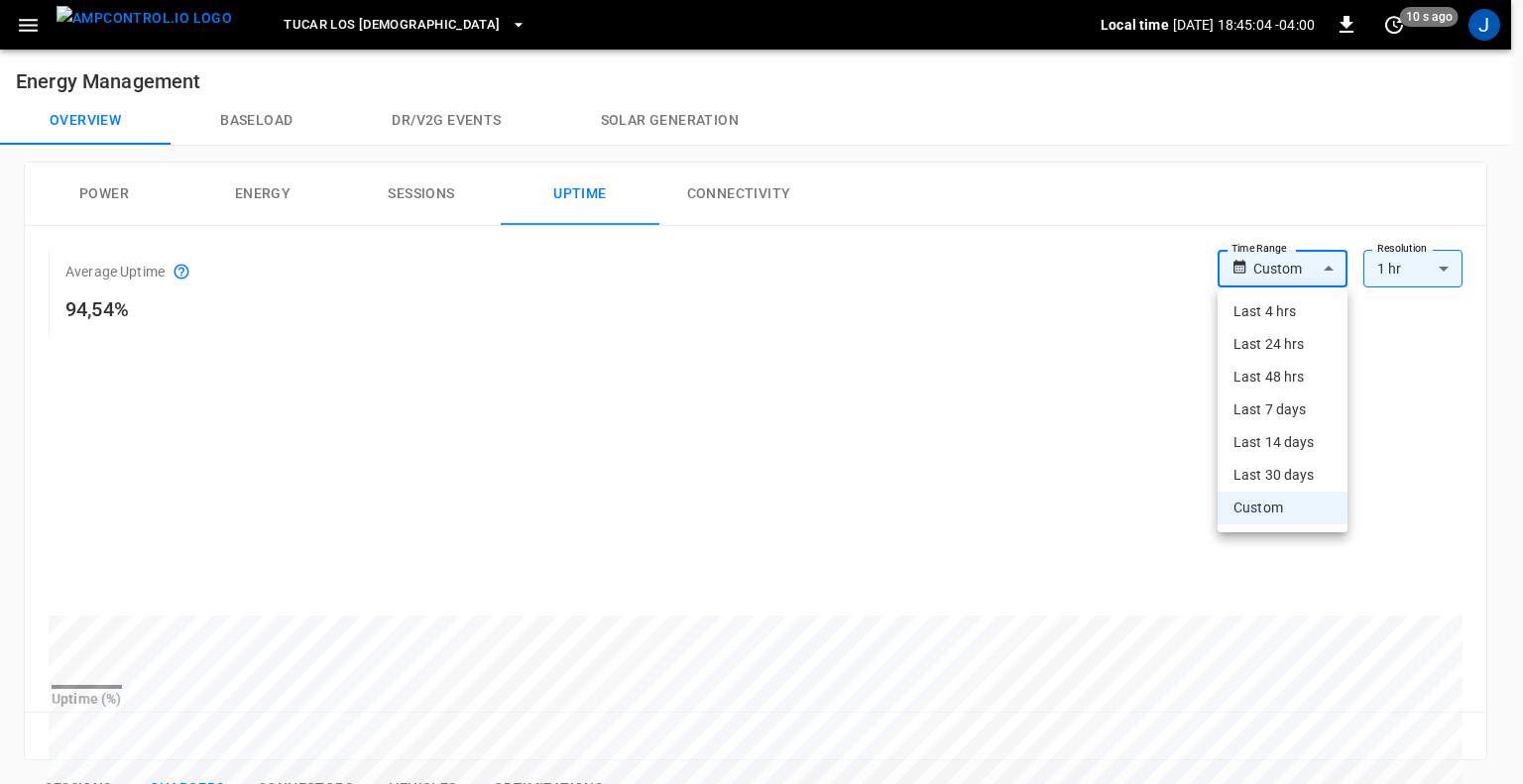 click on "Custom" at bounding box center (1282, 507) 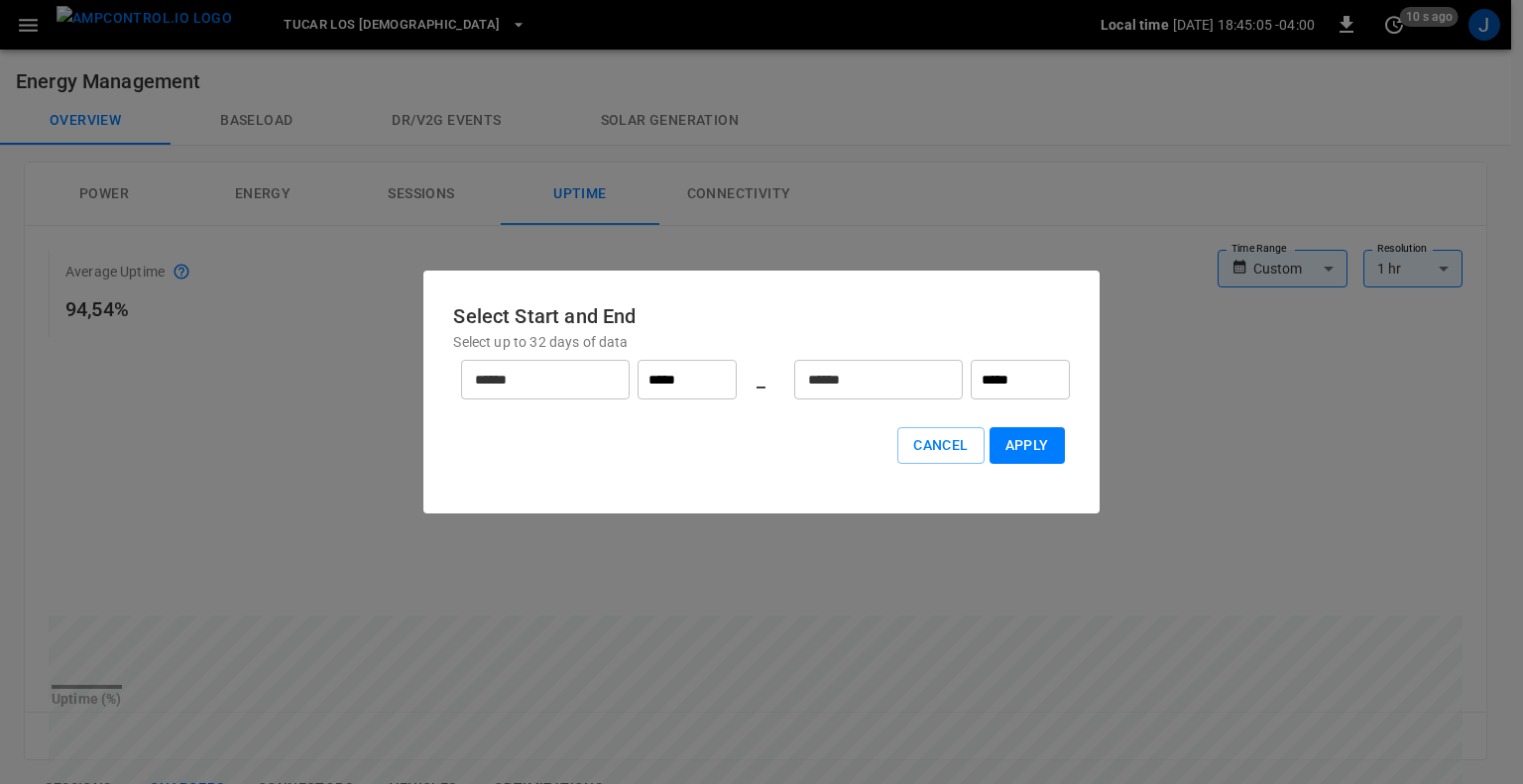 click on "******" at bounding box center [534, 380] 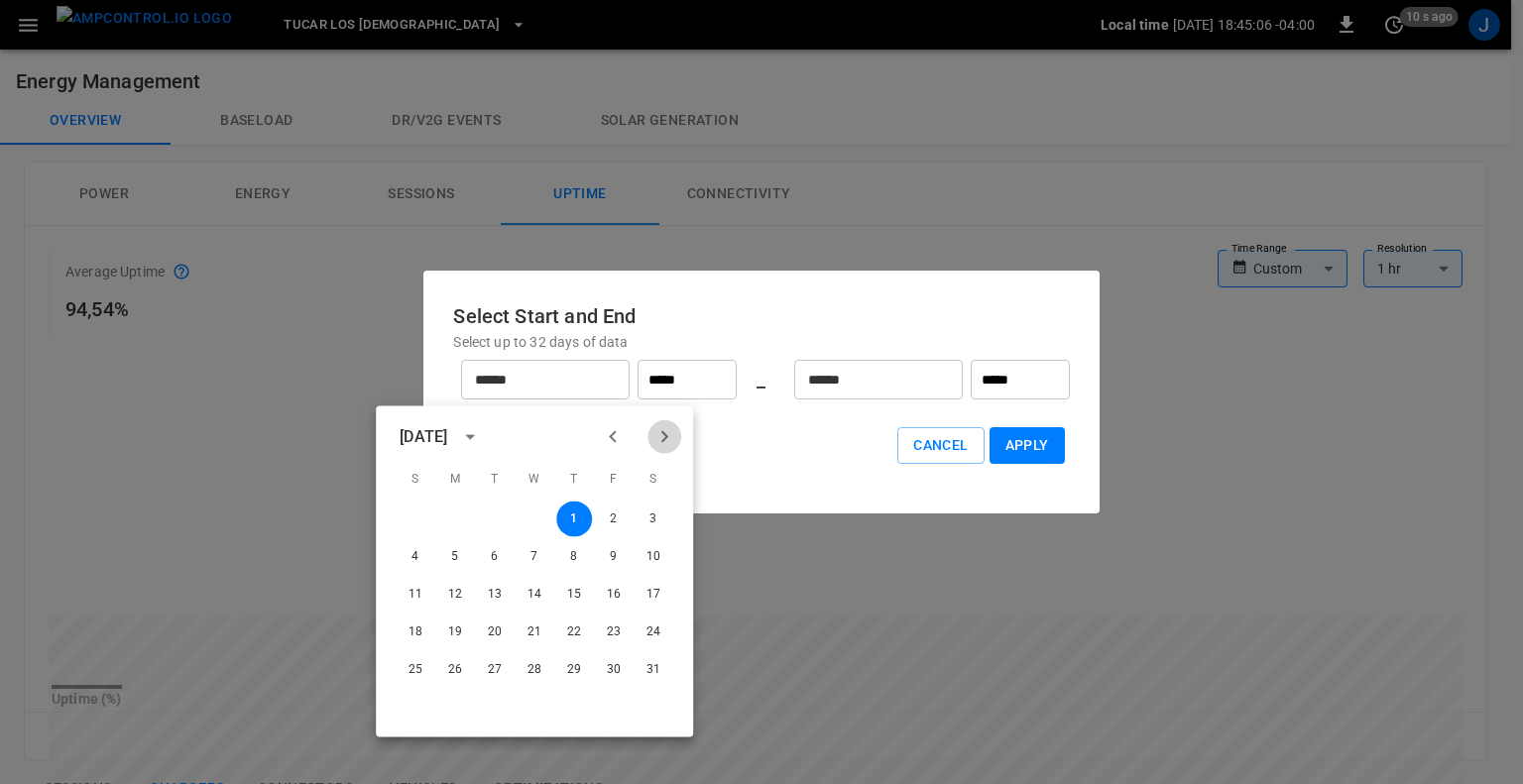 click 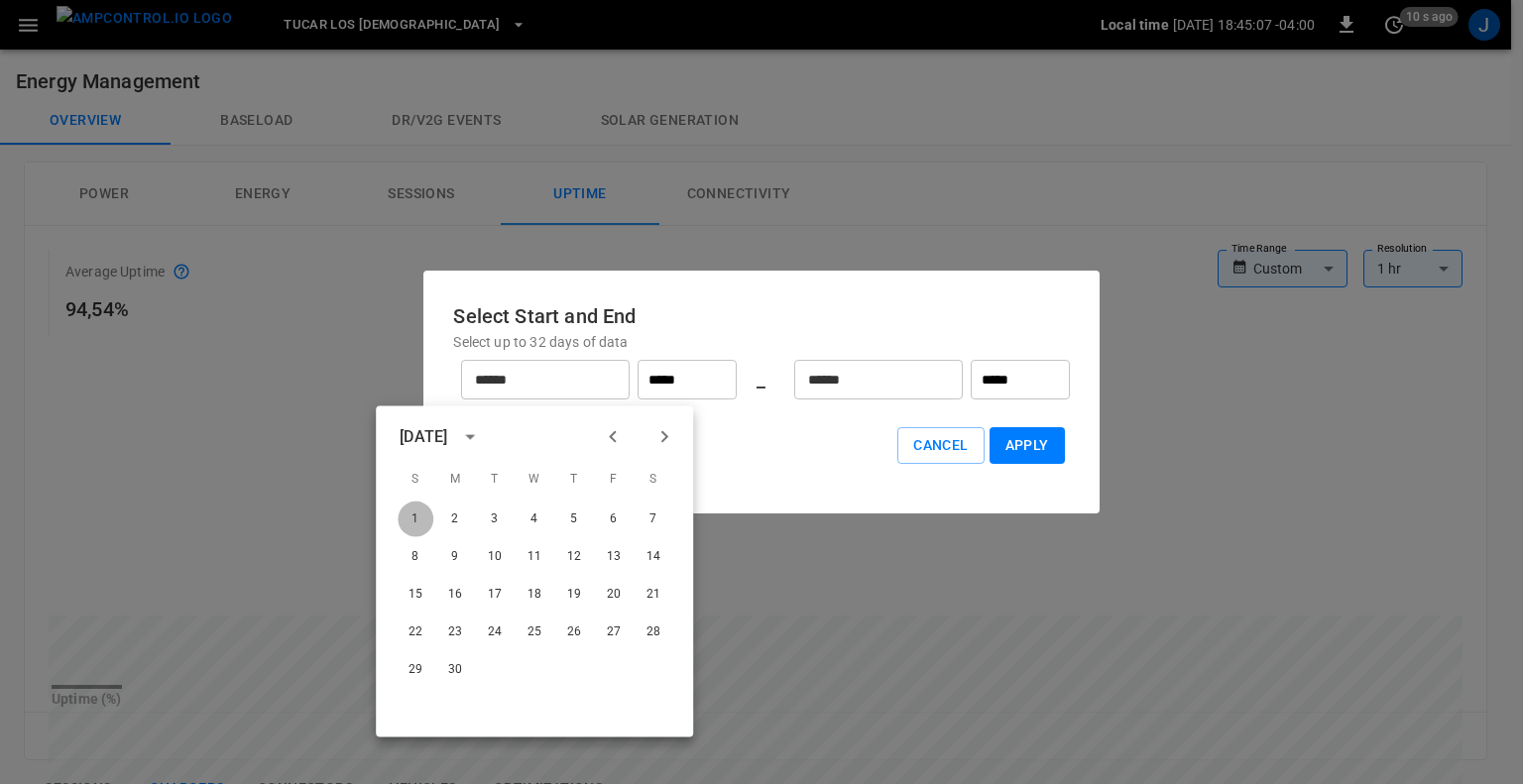 click on "1" at bounding box center [415, 519] 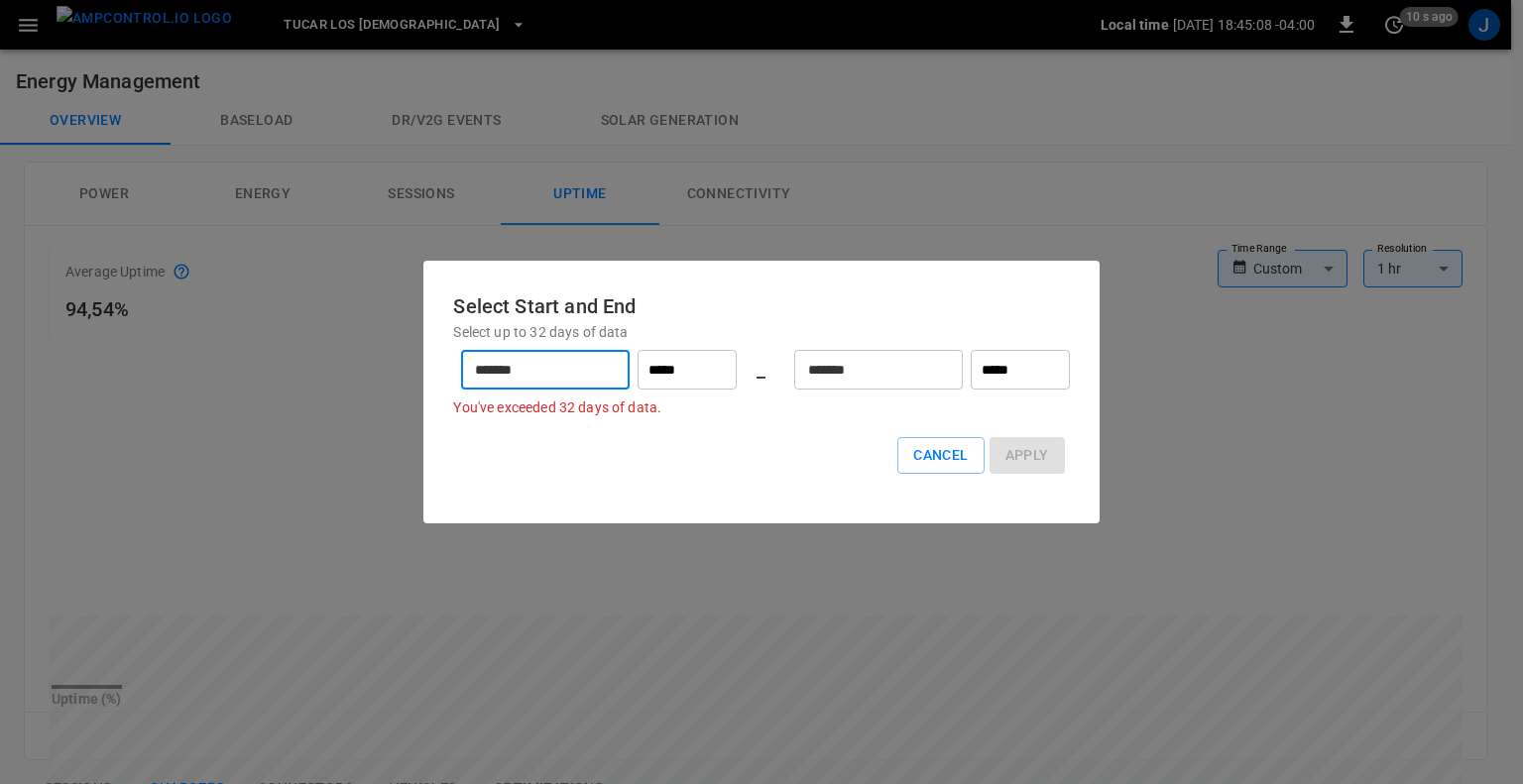 click on "*******" at bounding box center [868, 370] 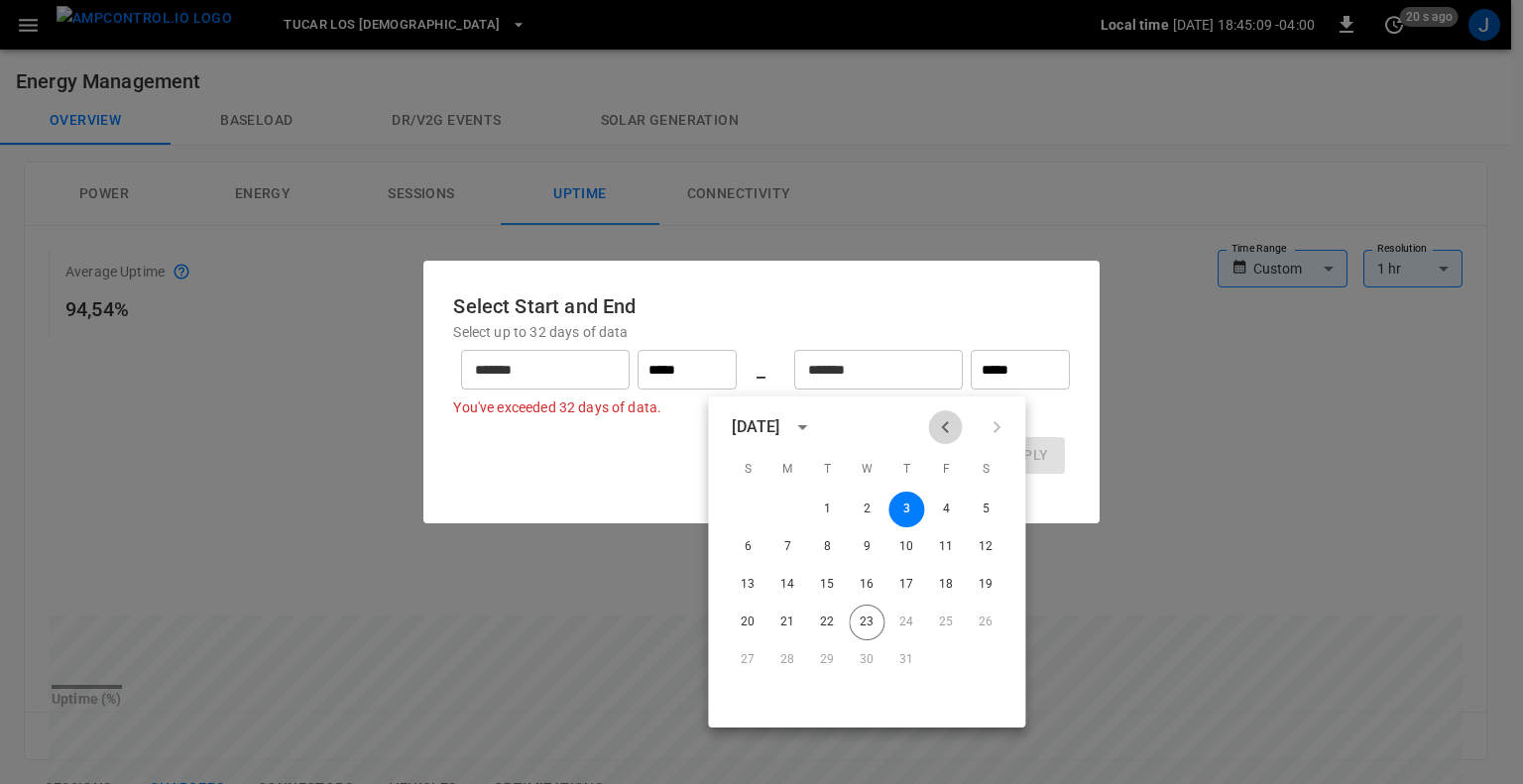 click 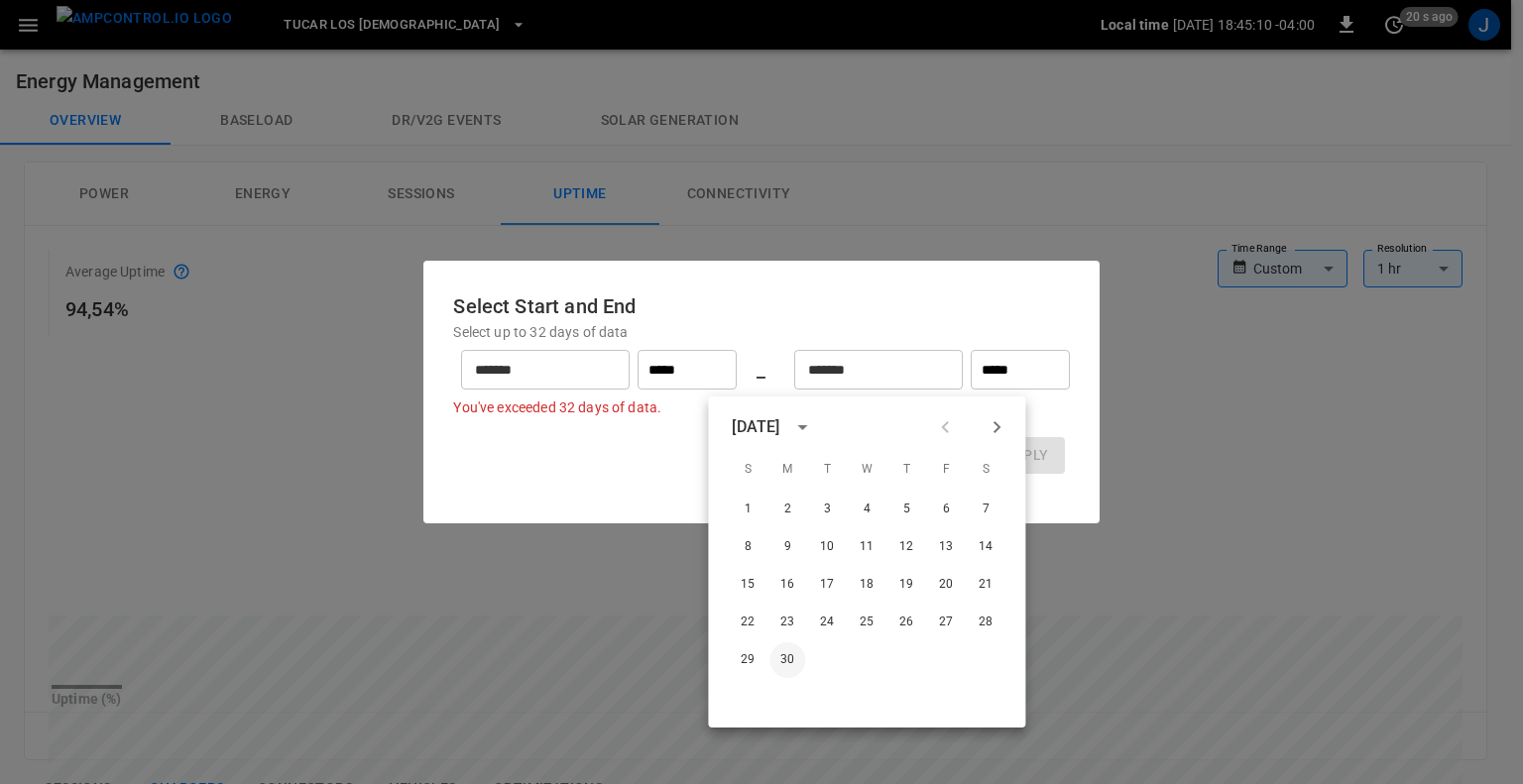 click on "30" at bounding box center [787, 660] 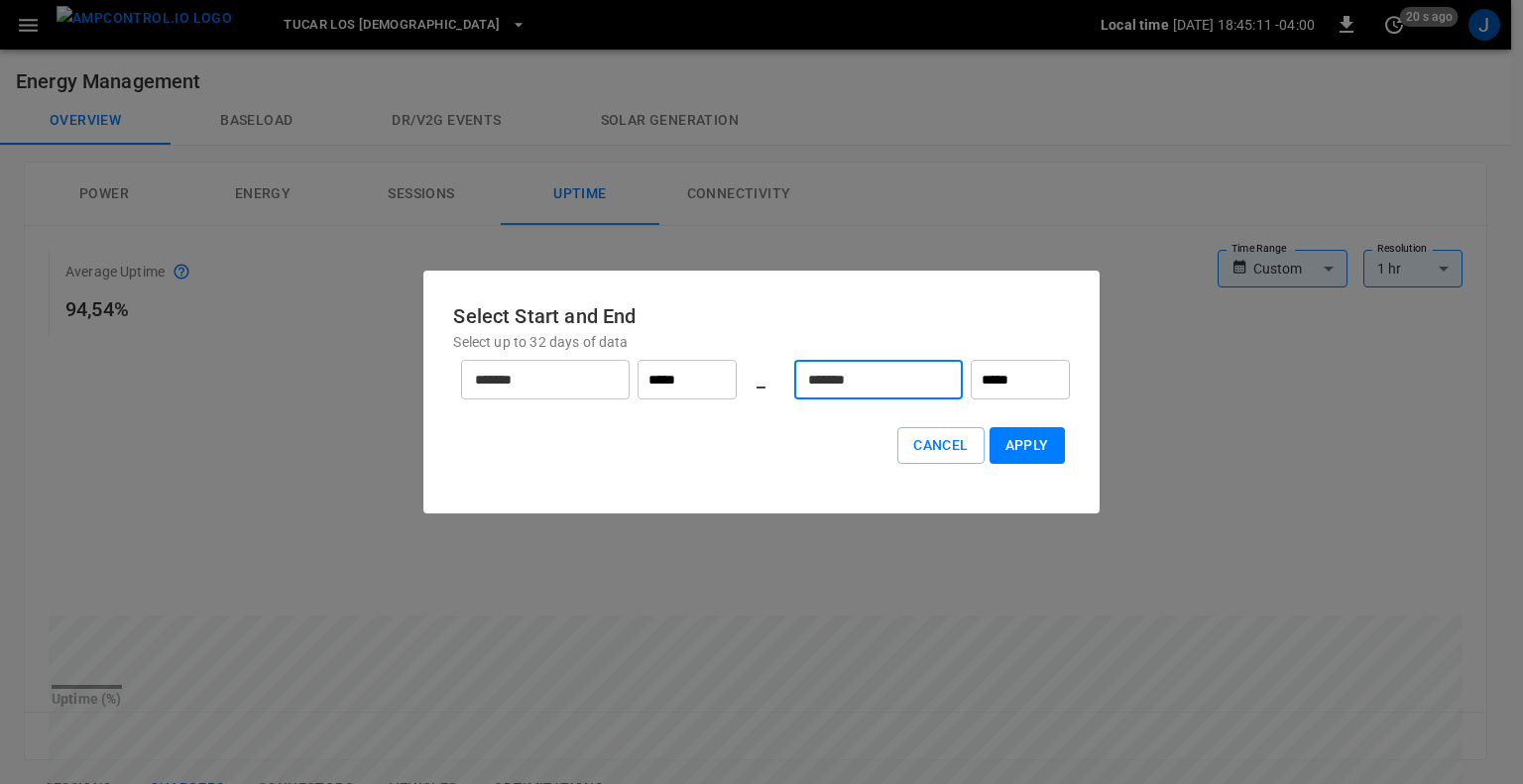 click on "Apply" at bounding box center [1027, 445] 